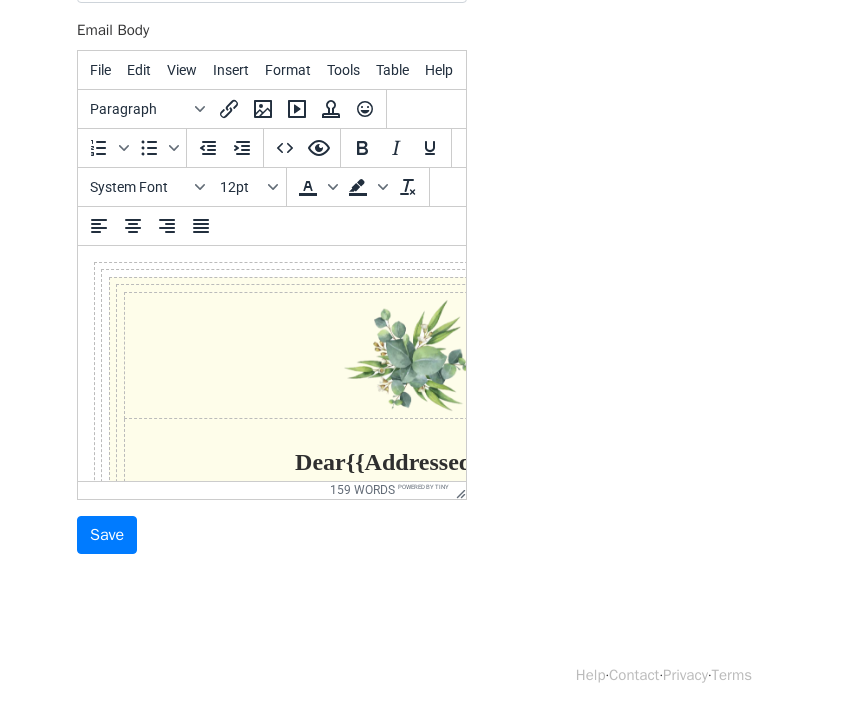 scroll, scrollTop: 0, scrollLeft: 0, axis: both 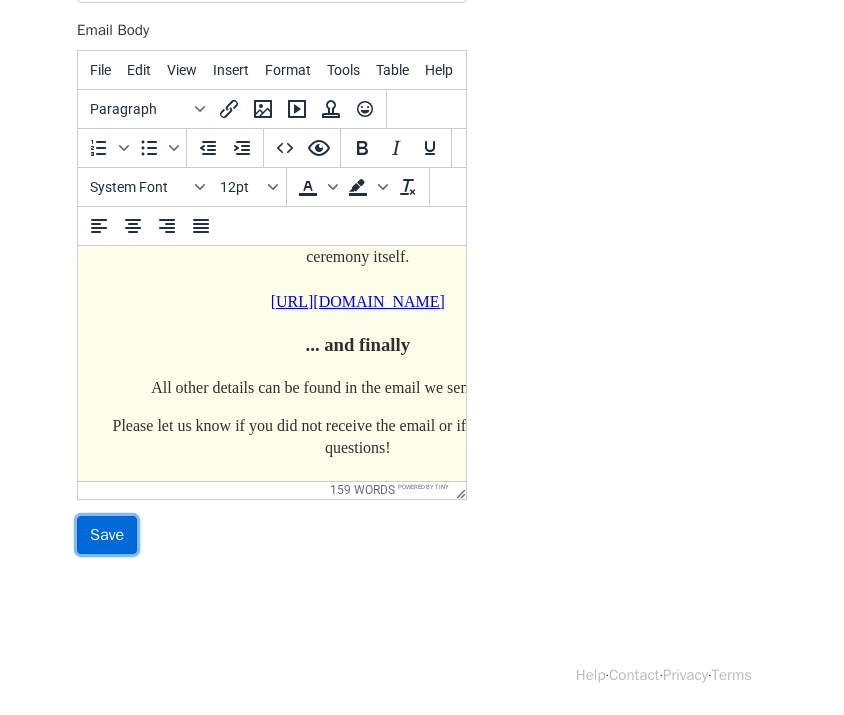 click on "Save" at bounding box center (107, 535) 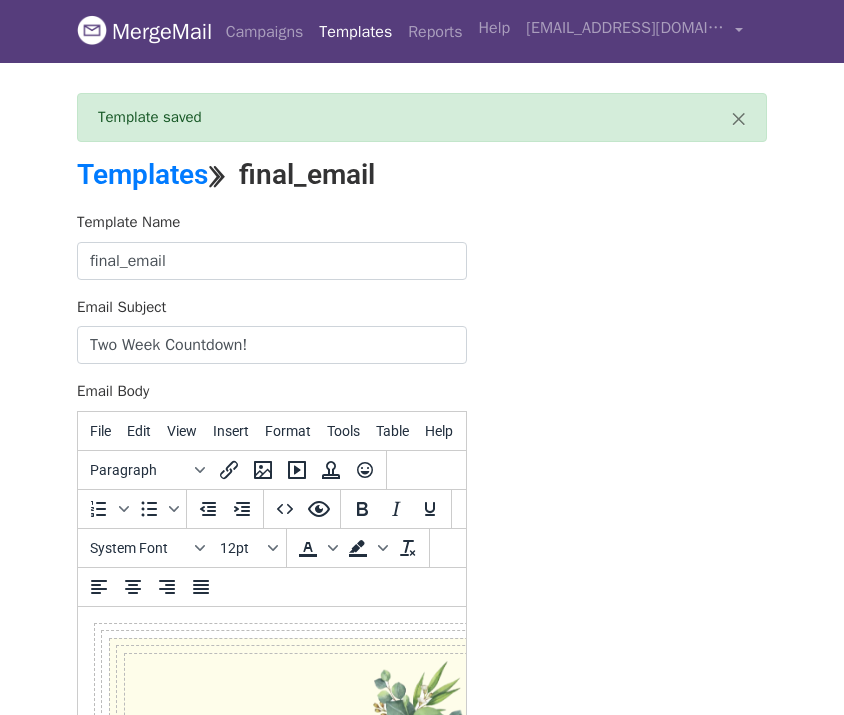 scroll, scrollTop: 0, scrollLeft: 0, axis: both 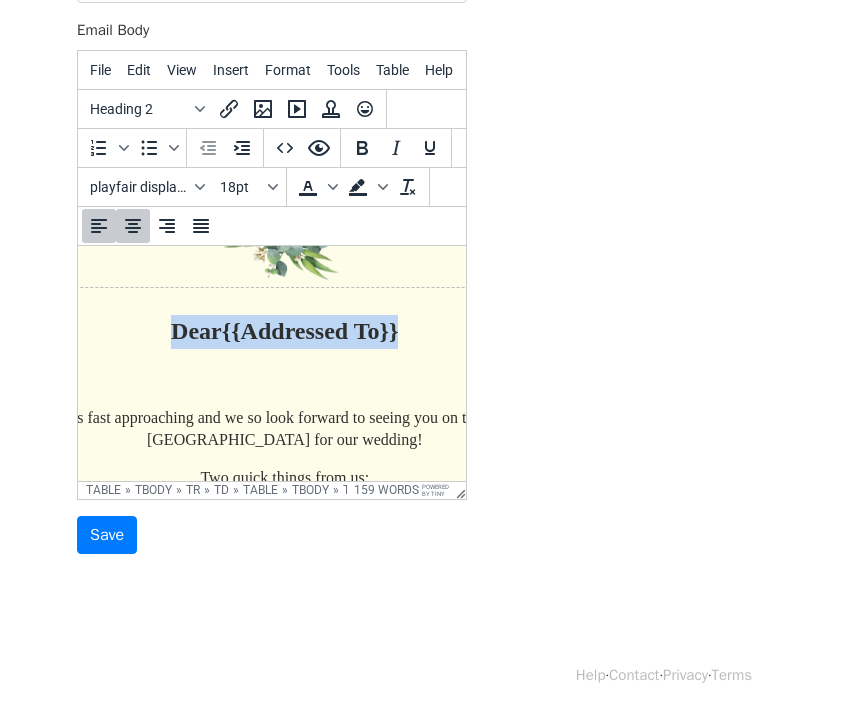 drag, startPoint x: 401, startPoint y: 327, endPoint x: 155, endPoint y: 337, distance: 246.20317 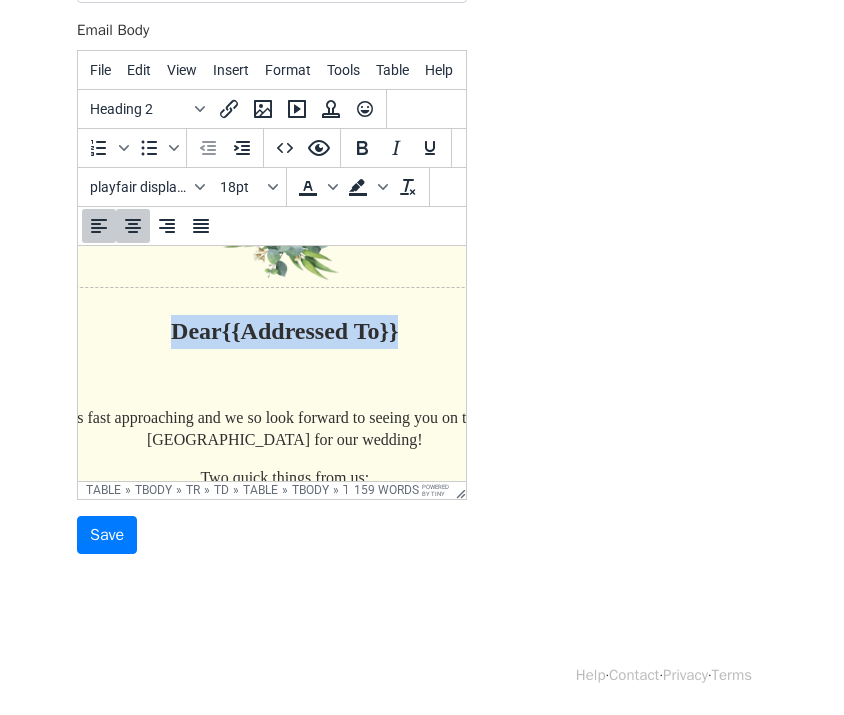 click on "Dear  {{Addressed To}}" at bounding box center [285, 331] 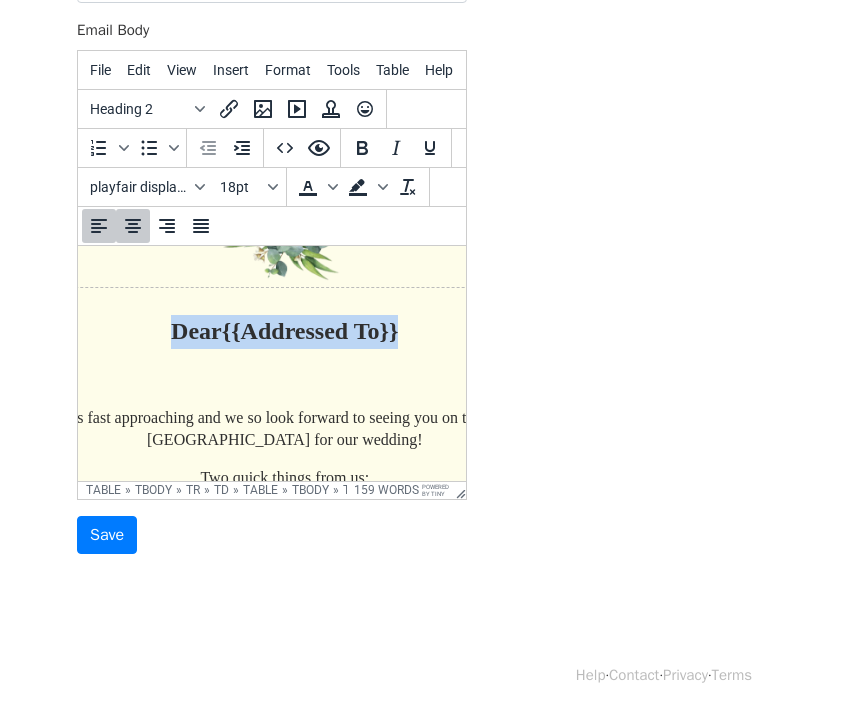 type 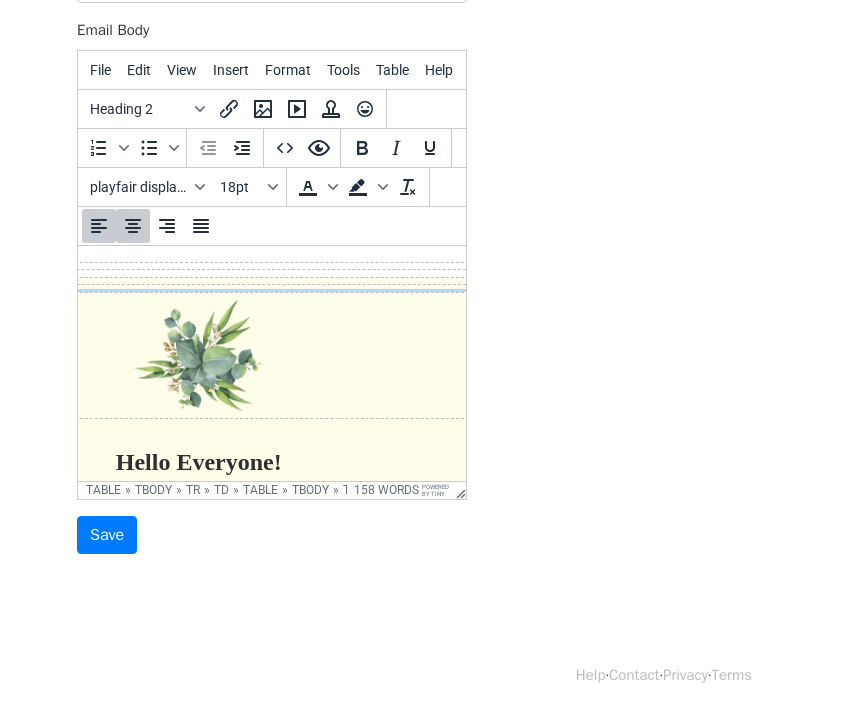 scroll, scrollTop: 0, scrollLeft: 214, axis: horizontal 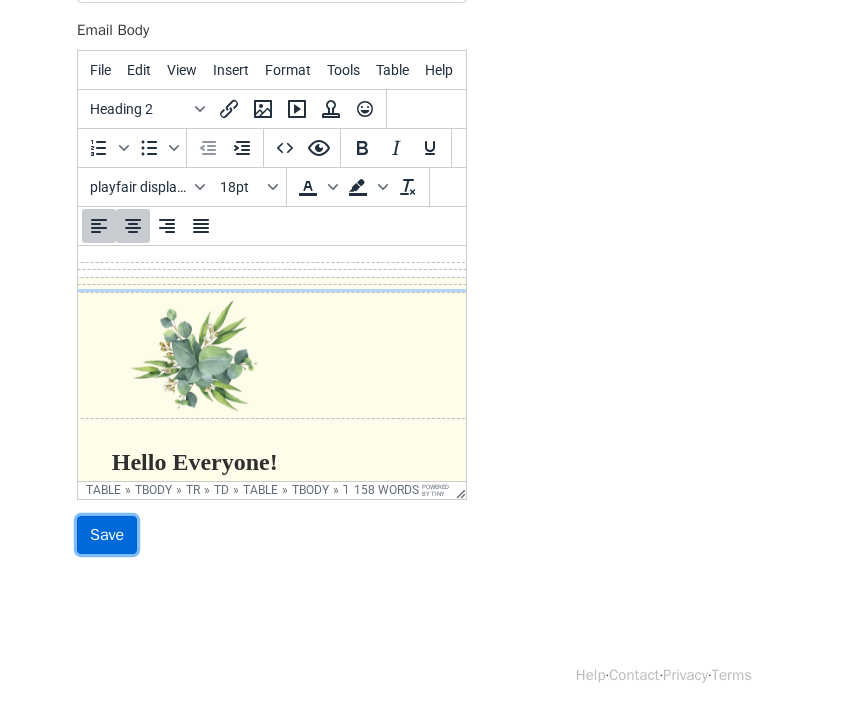 click on "Save" at bounding box center (107, 535) 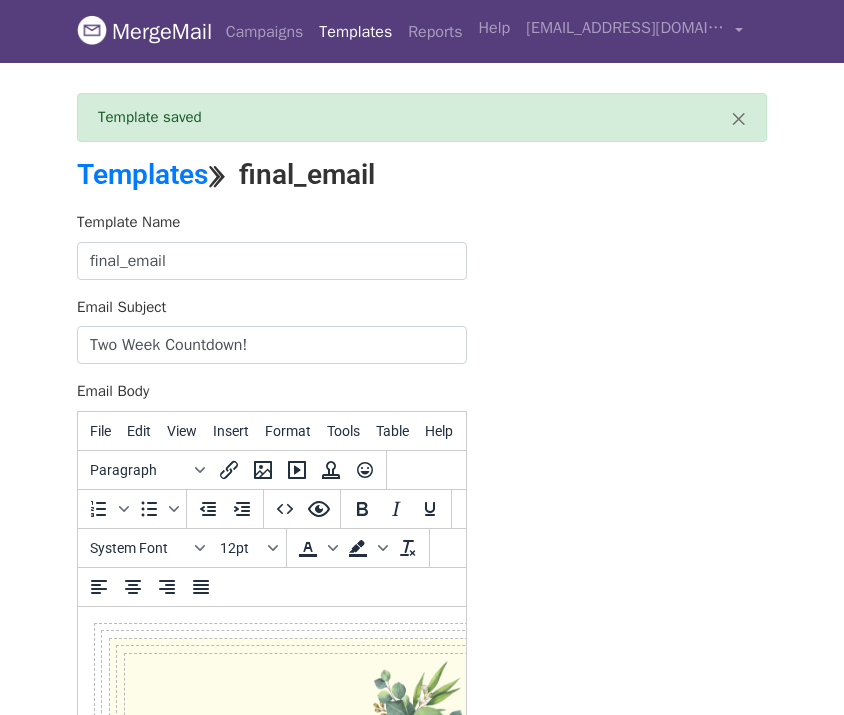 scroll, scrollTop: 0, scrollLeft: 0, axis: both 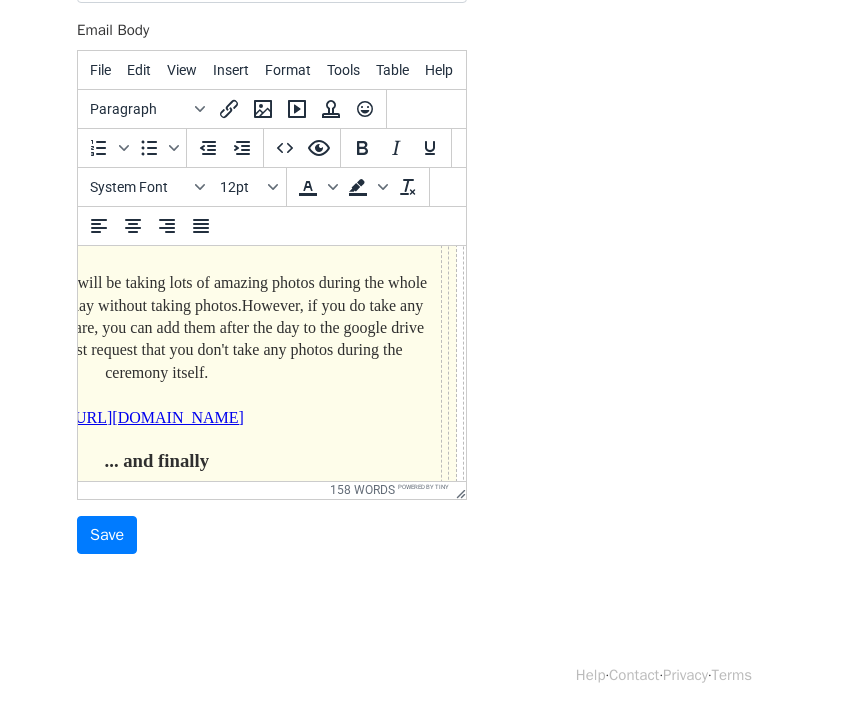 click on "However, if you do take any pictures you would like to share, you can add them after the day to the google drive folder below." at bounding box center (157, 327) 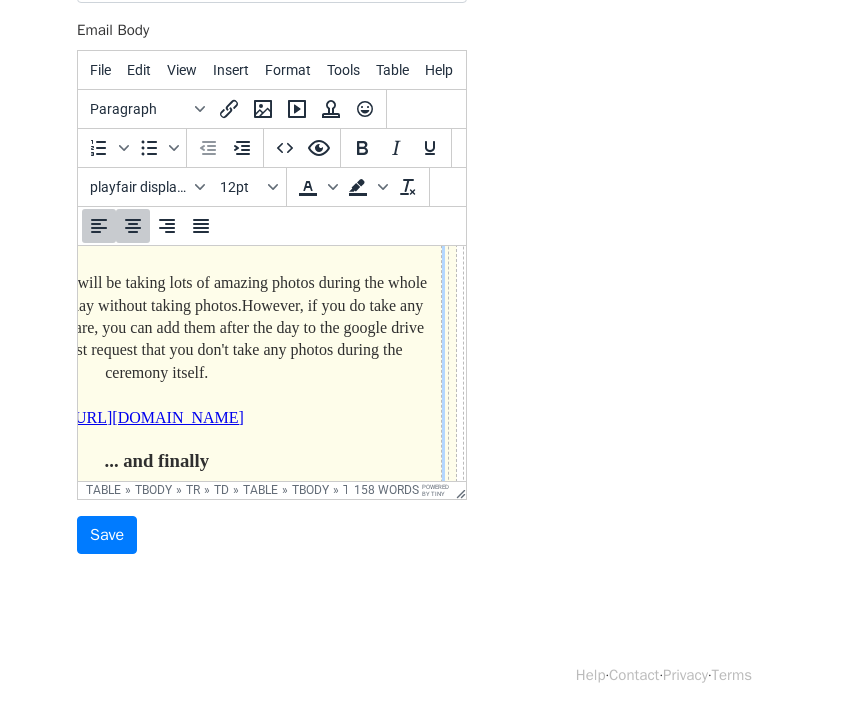 type 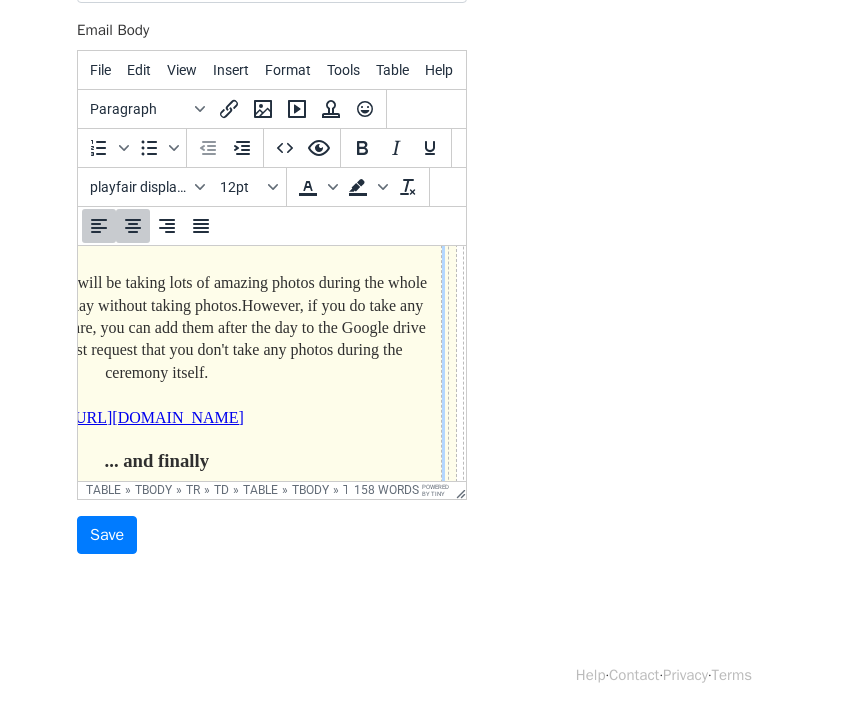 click on "However, if you do take any pictures you would like to share, you can add them after the day to the Google drive folder below." at bounding box center [157, 327] 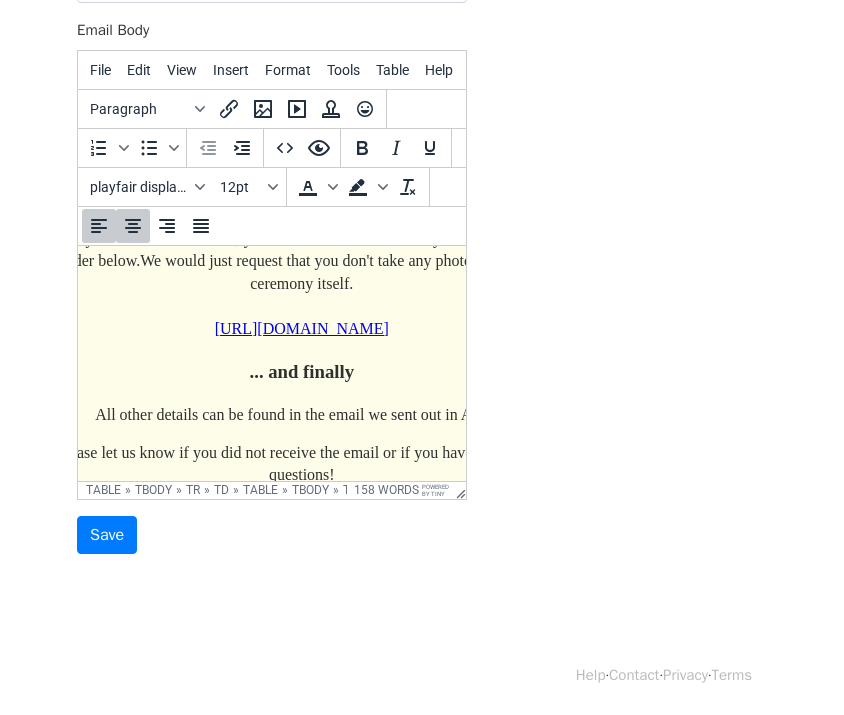 scroll, scrollTop: 642, scrollLeft: 107, axis: both 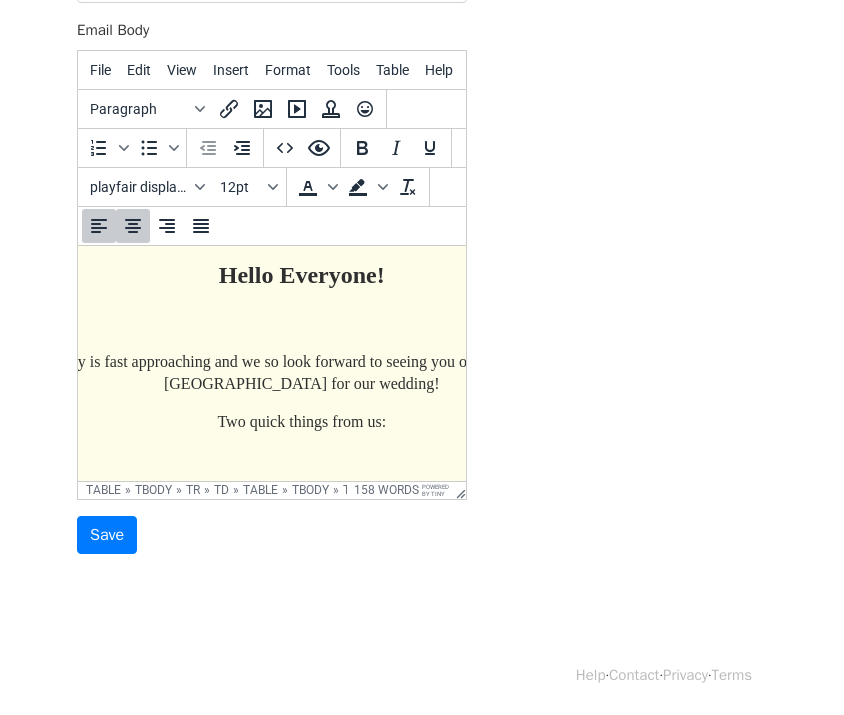 click on "Hello Everyone!" at bounding box center [302, 275] 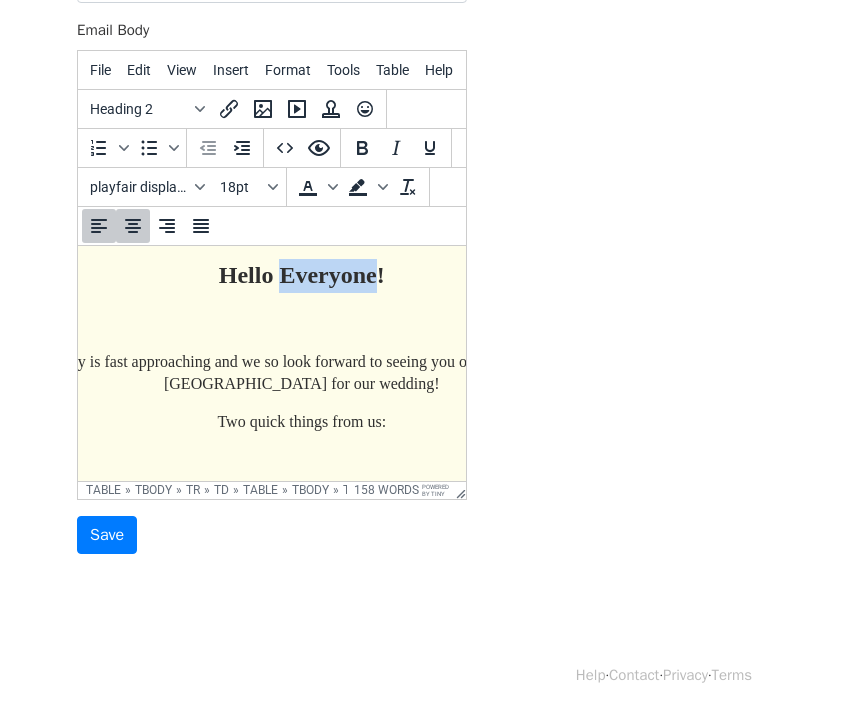click on "Hello Everyone!" at bounding box center (302, 275) 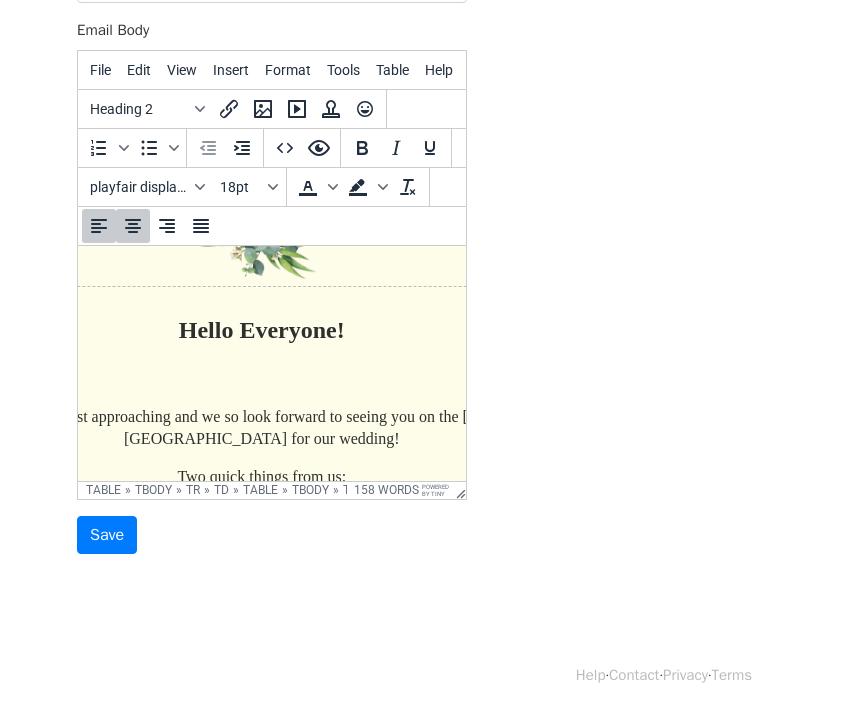 scroll, scrollTop: 129, scrollLeft: 147, axis: both 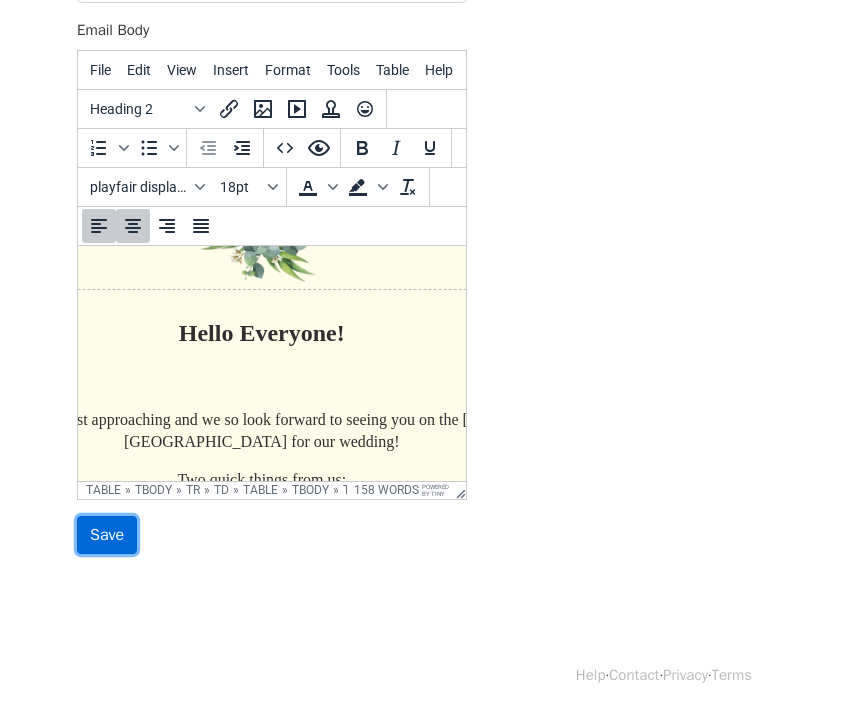click on "Save" at bounding box center (107, 535) 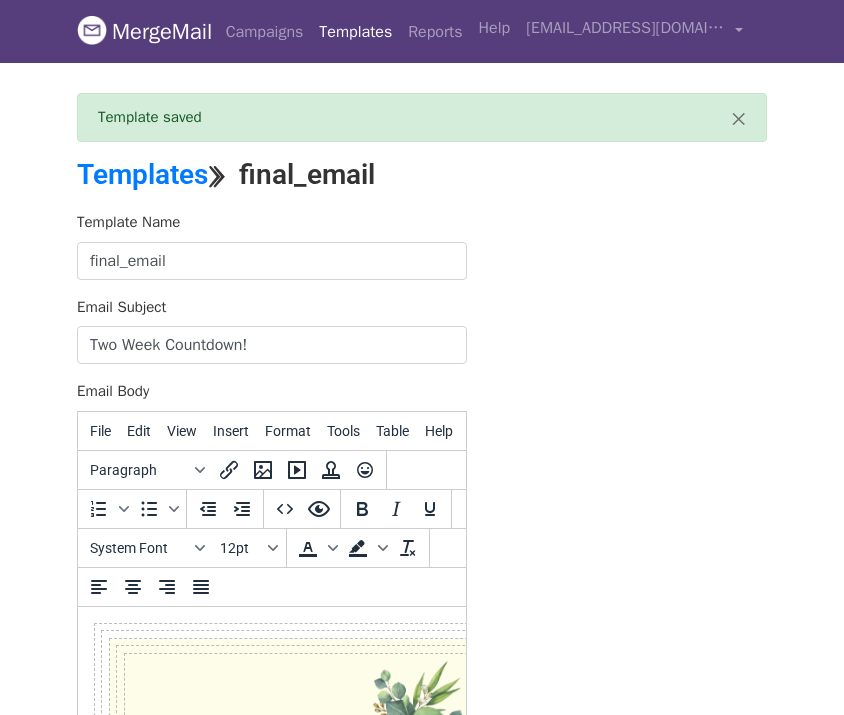 scroll, scrollTop: 0, scrollLeft: 0, axis: both 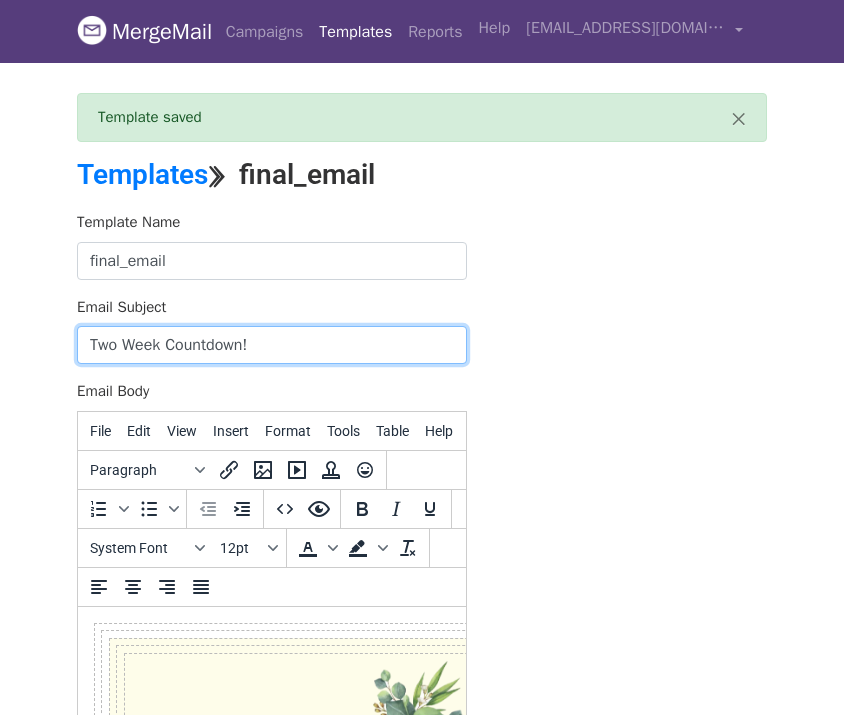 drag, startPoint x: 288, startPoint y: 348, endPoint x: 63, endPoint y: 342, distance: 225.07999 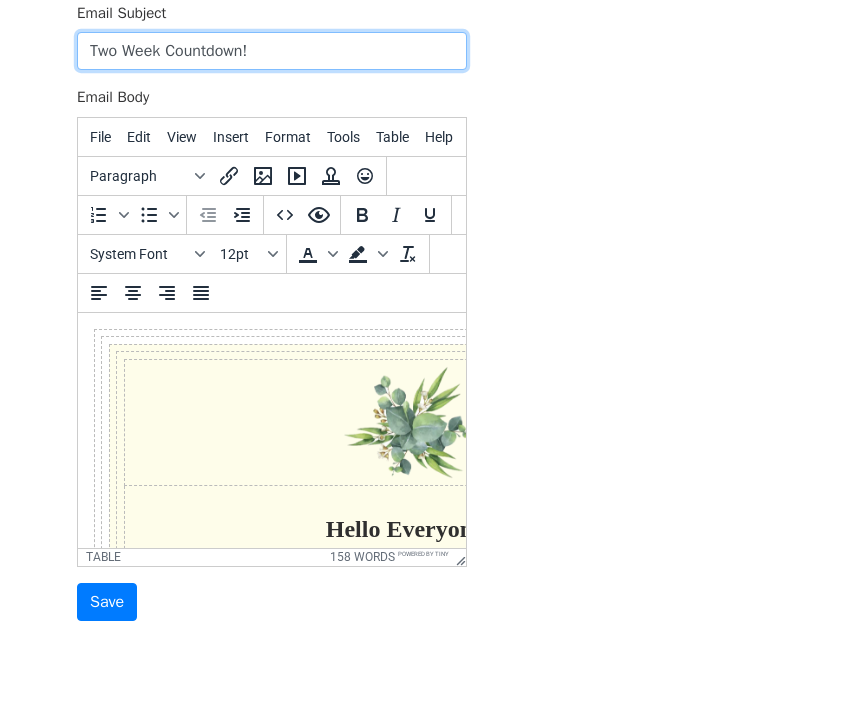 scroll, scrollTop: 293, scrollLeft: 0, axis: vertical 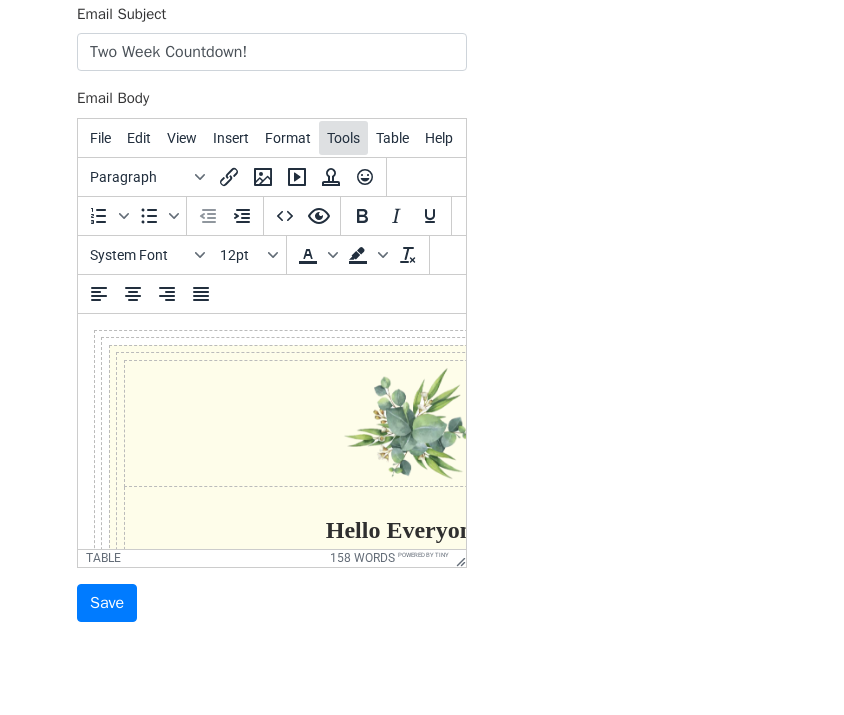 click on "Tools" at bounding box center (343, 138) 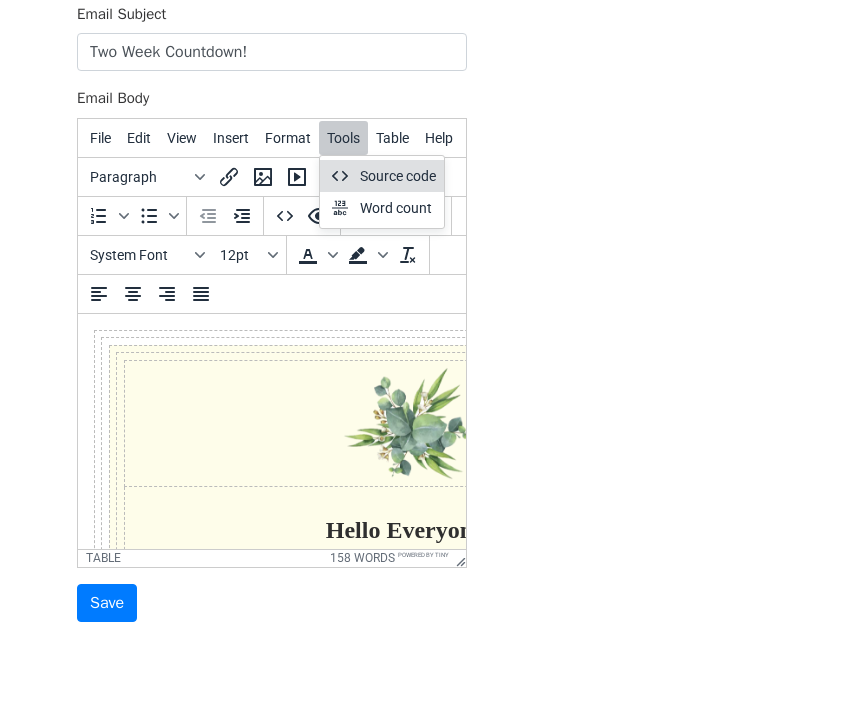 click on "Source code" at bounding box center (398, 176) 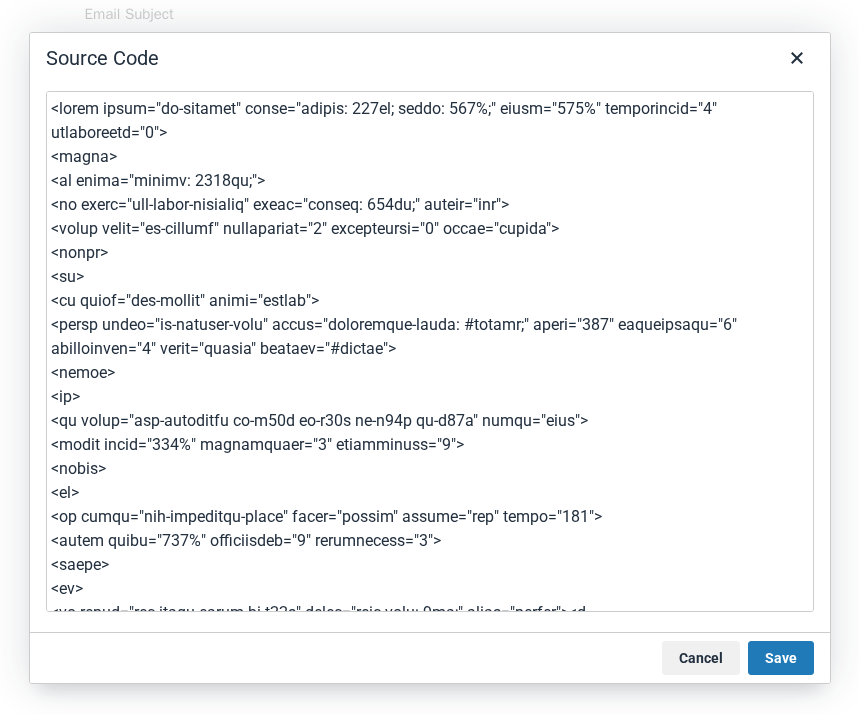 click at bounding box center [430, 351] 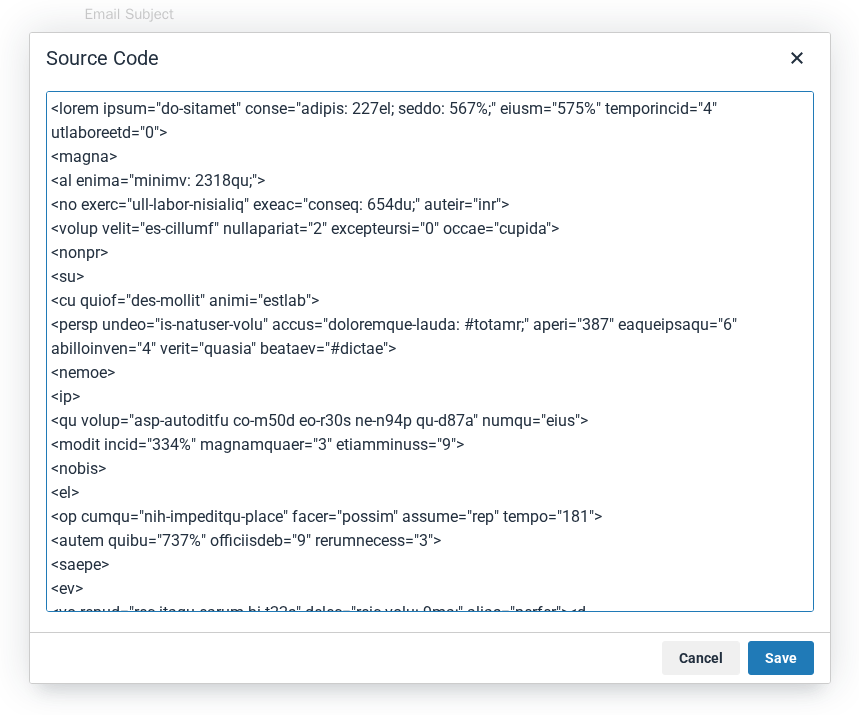 click at bounding box center (430, 351) 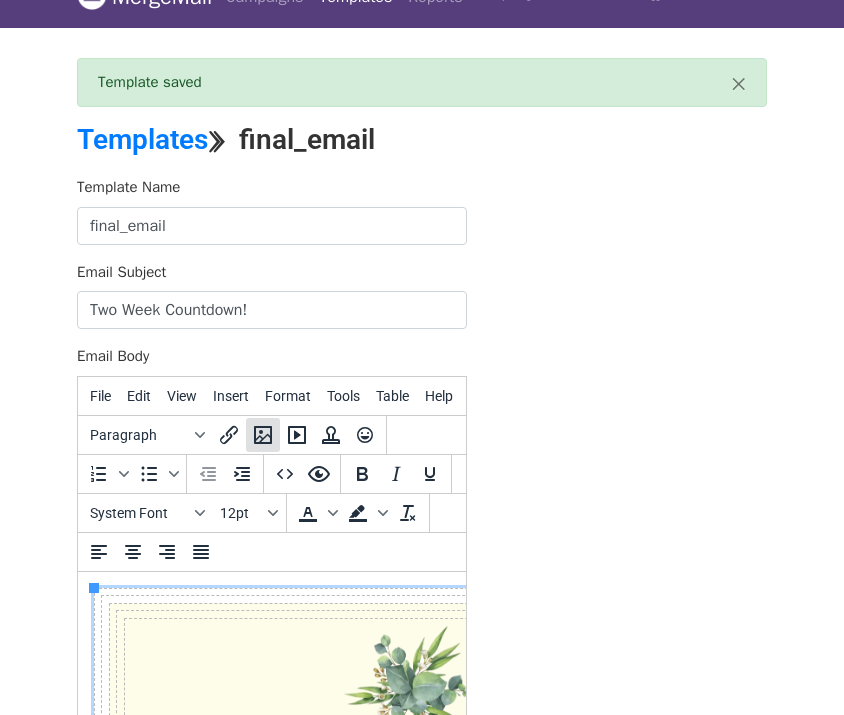 scroll, scrollTop: 0, scrollLeft: 0, axis: both 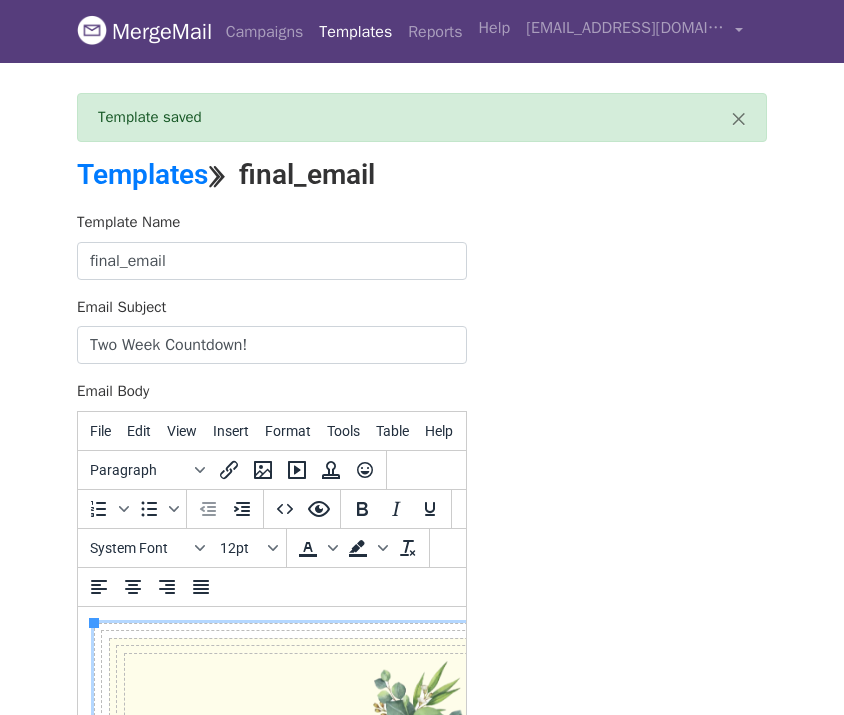click on "Template Name
final_email
Email Subject
Two Week Countdown!
Email Body
File Edit View Insert Format Tools Table Help Paragraph To open the popup, press Shift+Enter To open the popup, press Shift+Enter System Font 12pt To open the popup, press Shift+Enter To open the popup, press Shift+Enter table 158 words Powered by Tiny
Save" at bounding box center (422, 563) 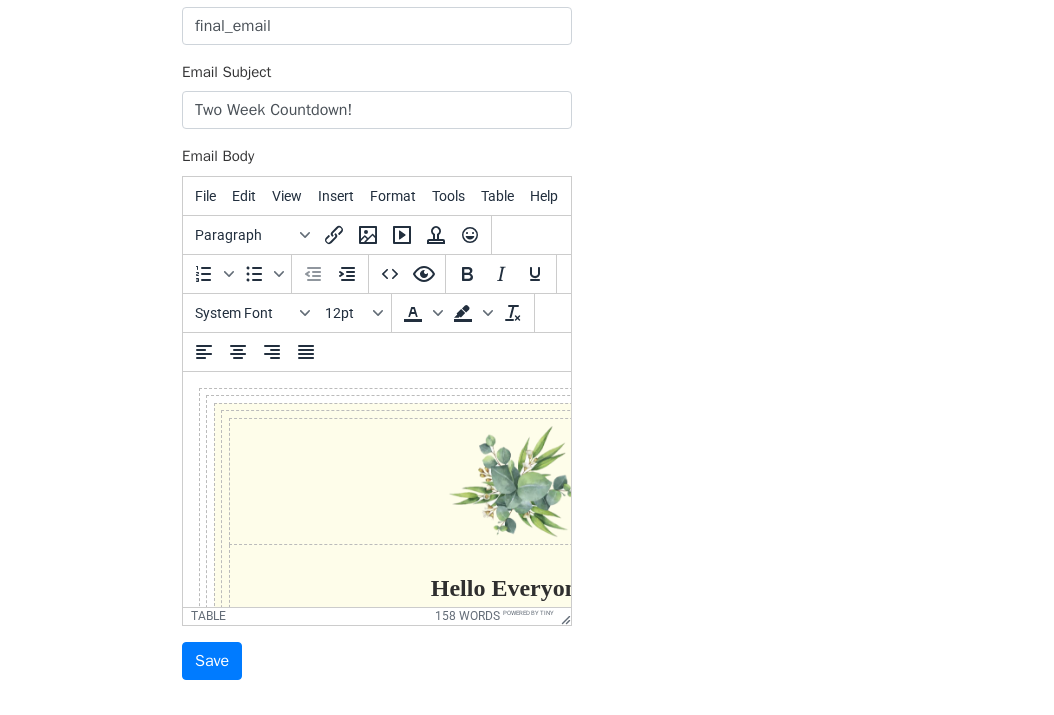 scroll, scrollTop: 245, scrollLeft: 0, axis: vertical 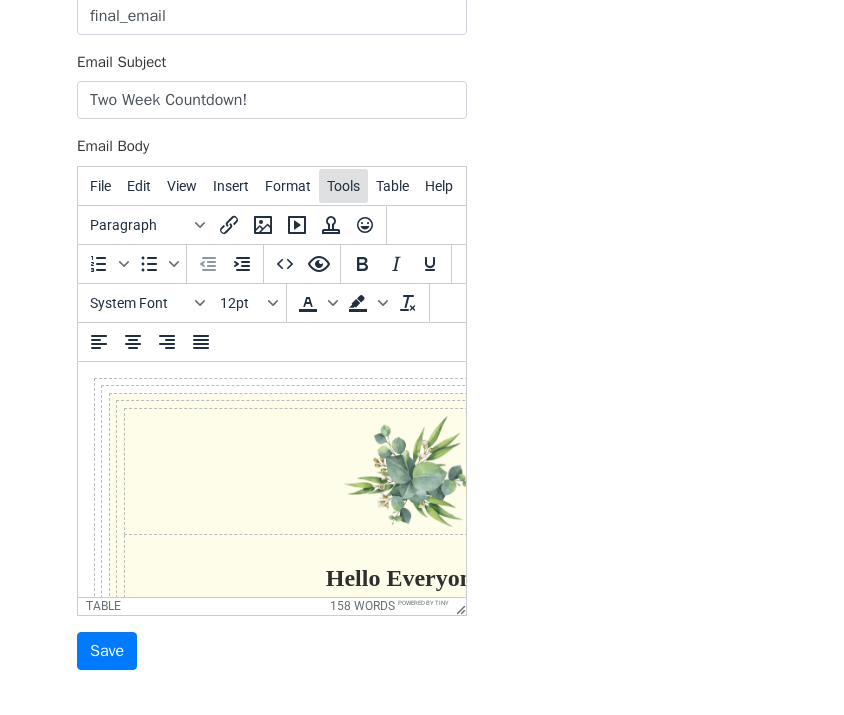 click on "Tools" at bounding box center [343, 186] 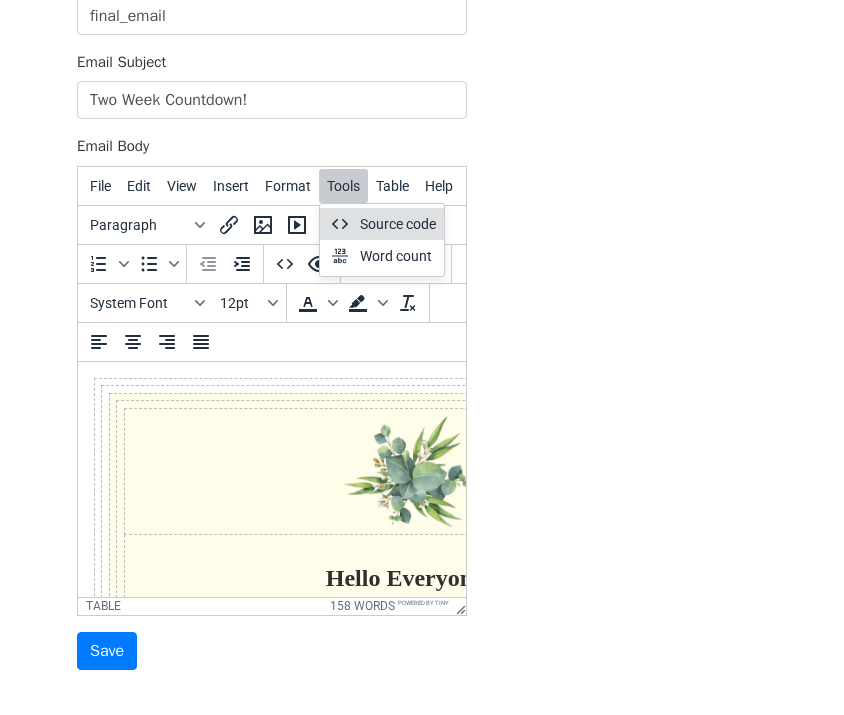 click on "Source code" at bounding box center [398, 224] 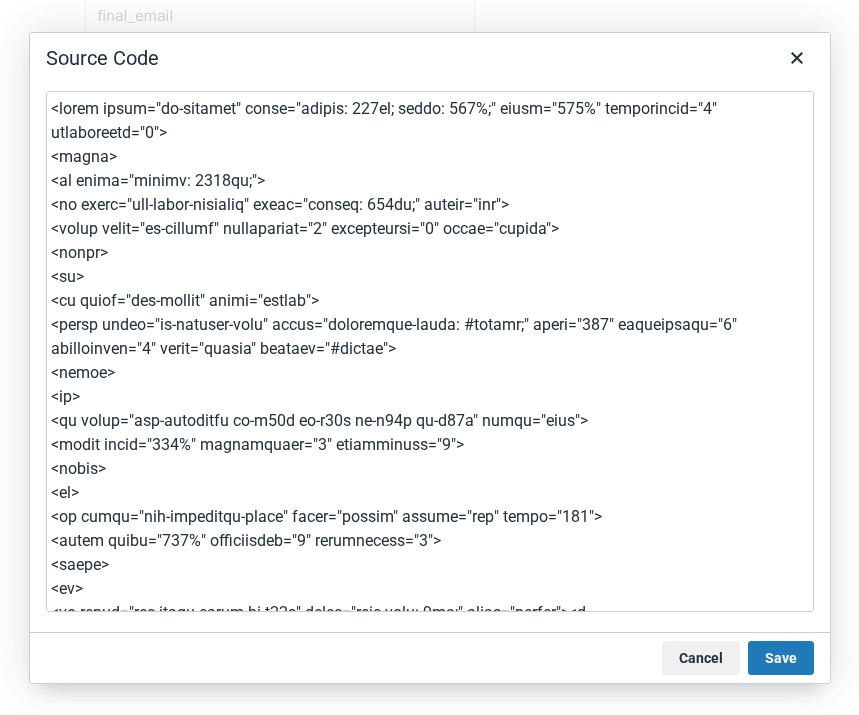 click at bounding box center (430, 351) 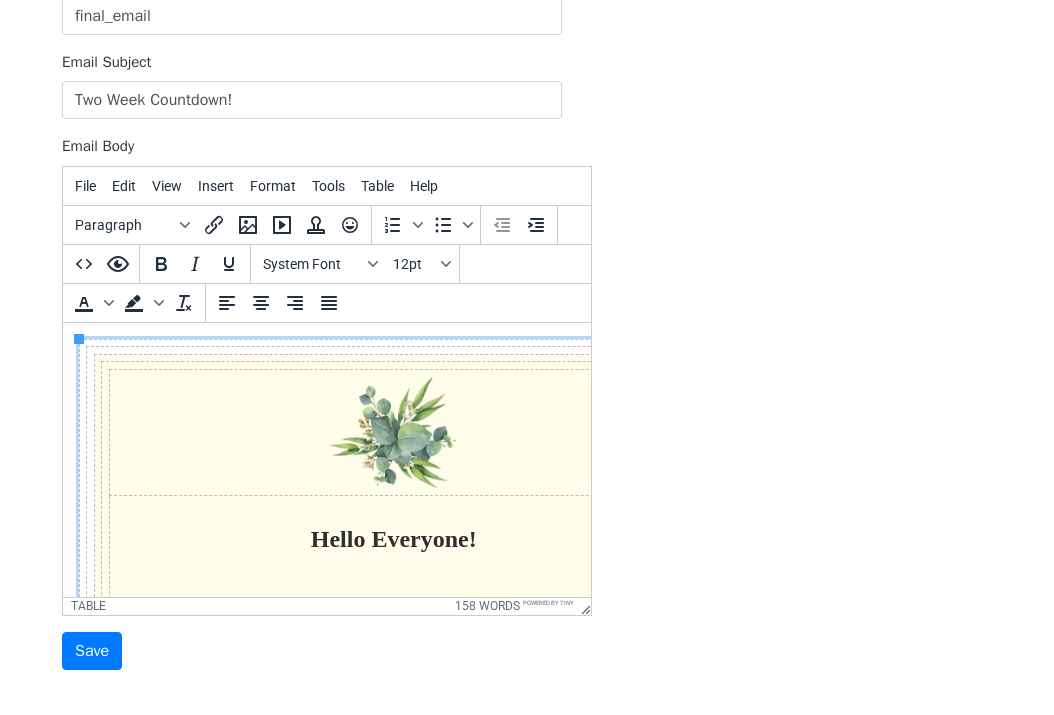 click on "Template Name
final_email
Email Subject
Two Week Countdown!
Email Body
File Edit View Insert Format Tools Table Help Paragraph To open the popup, press Shift+Enter To open the popup, press Shift+Enter System Font 12pt To open the popup, press Shift+Enter To open the popup, press Shift+Enter table 158 words Powered by Tiny
Save" at bounding box center [527, 318] 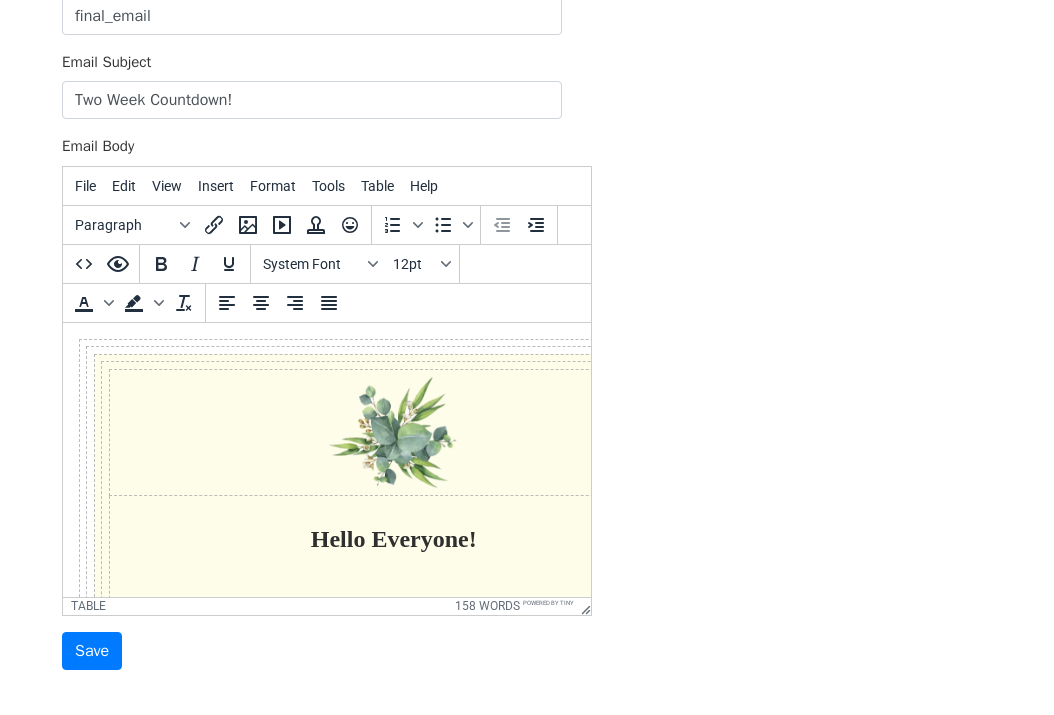 scroll, scrollTop: 0, scrollLeft: 0, axis: both 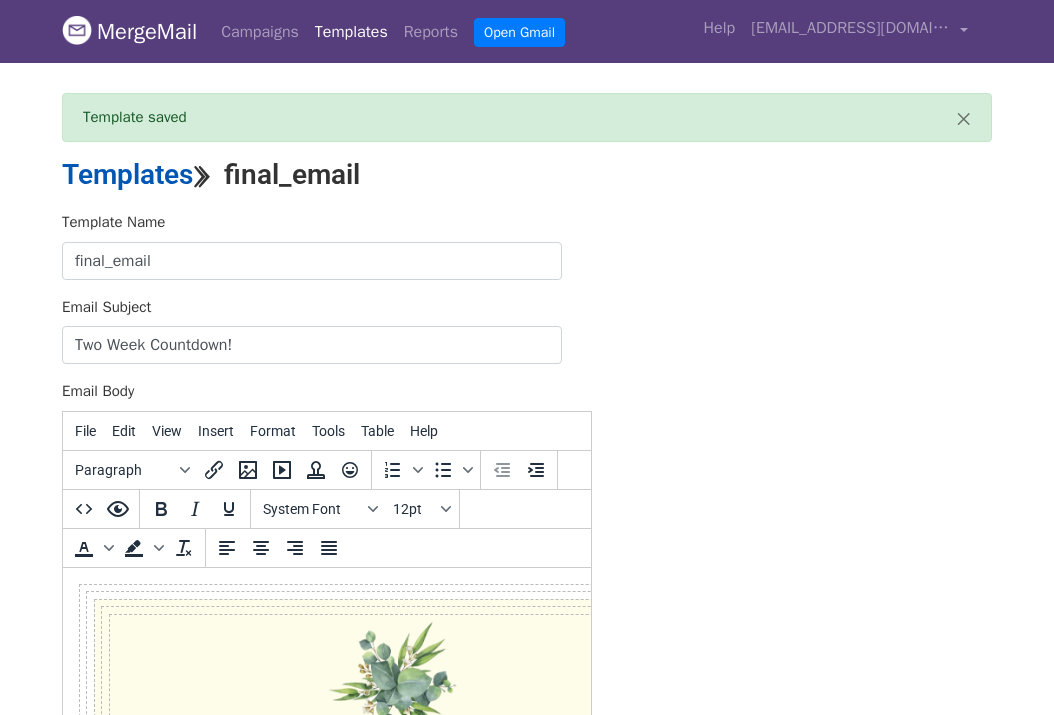 click on "Templates" at bounding box center [127, 174] 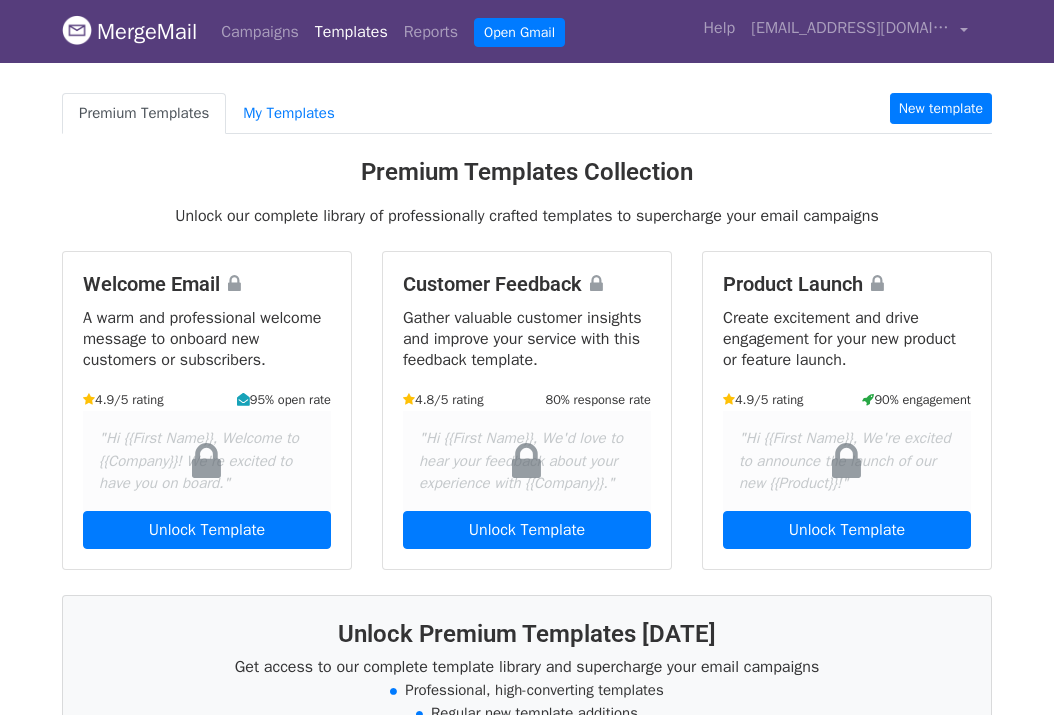 scroll, scrollTop: 0, scrollLeft: 0, axis: both 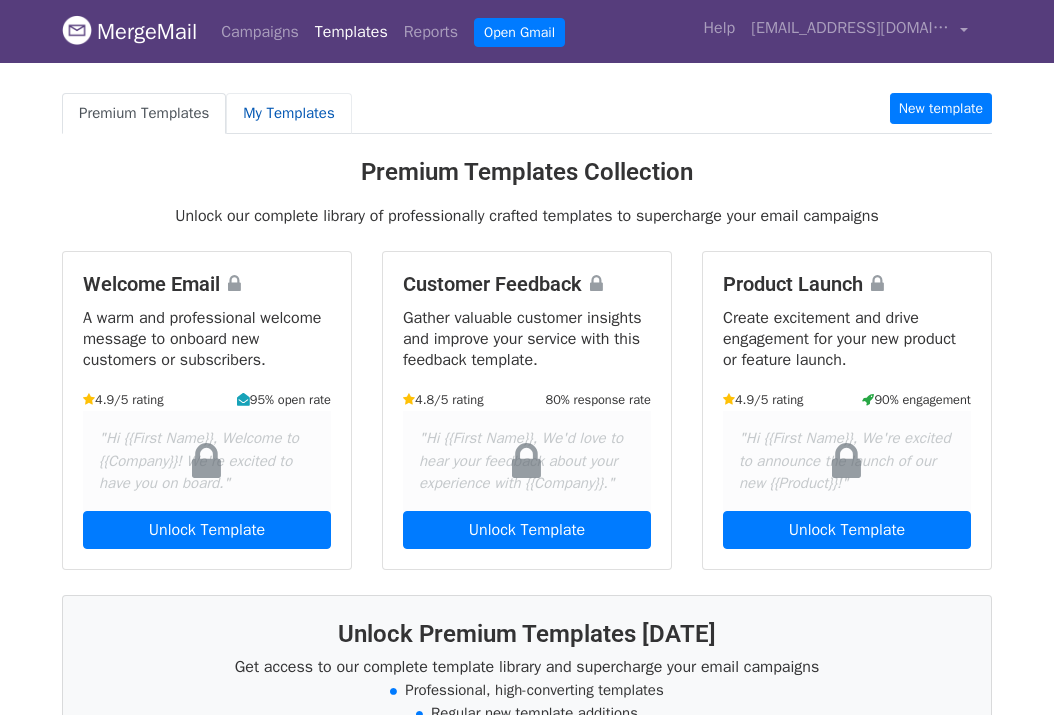 click on "My Templates" at bounding box center (288, 113) 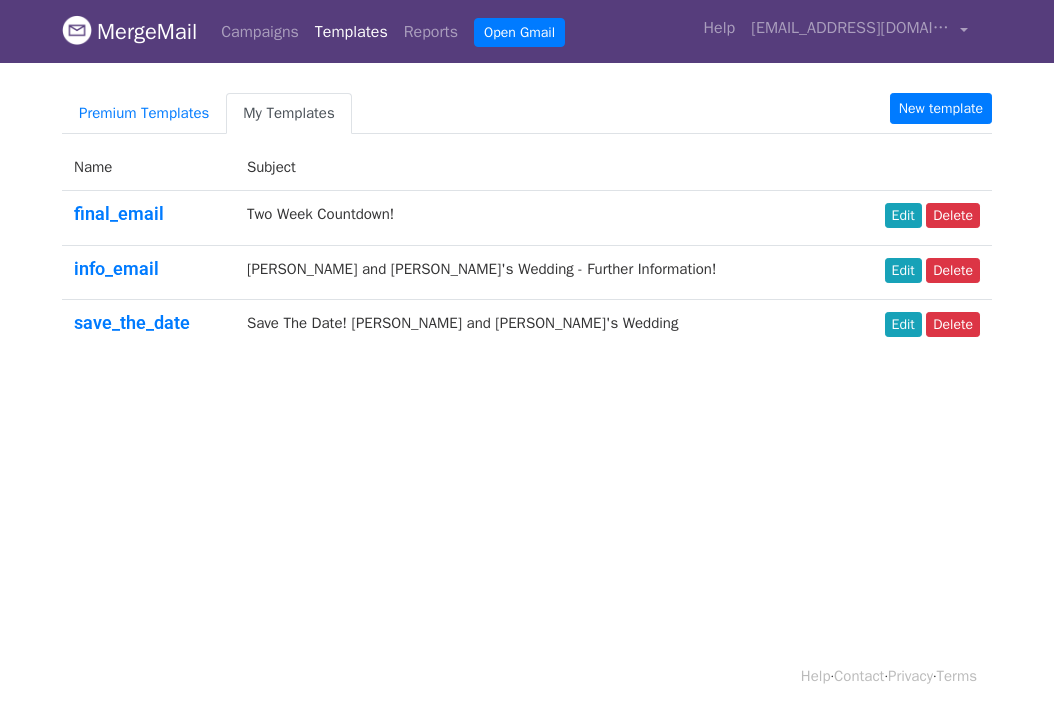 scroll, scrollTop: 0, scrollLeft: 0, axis: both 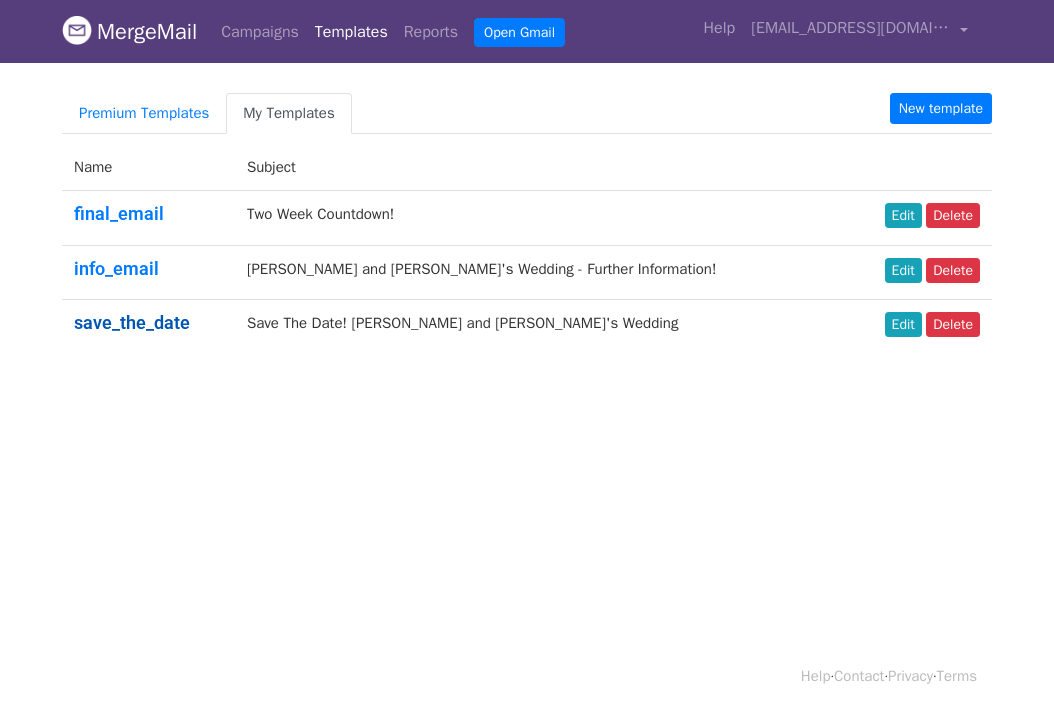 click on "save_the_date" at bounding box center (132, 322) 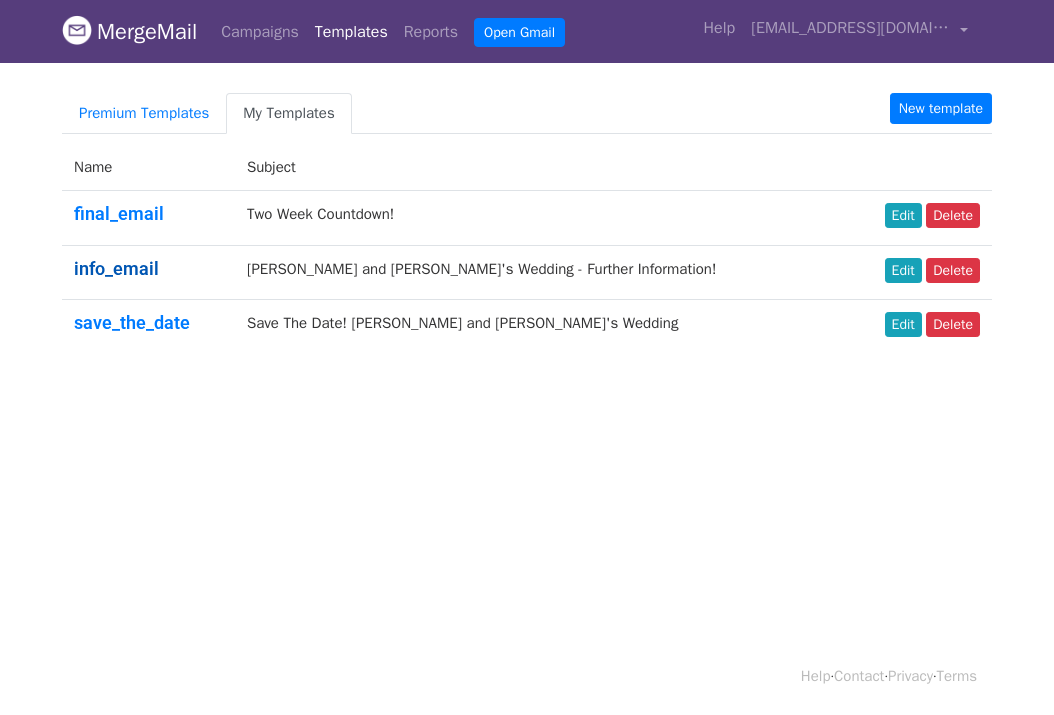 click on "info_email" at bounding box center [116, 268] 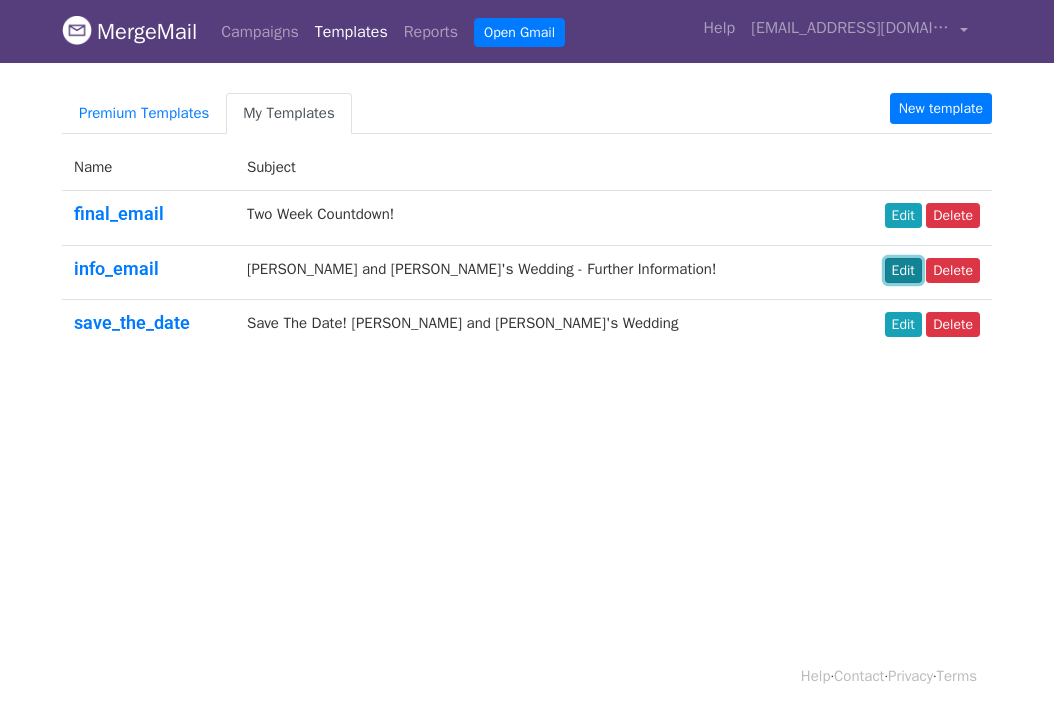click on "Edit" at bounding box center [903, 270] 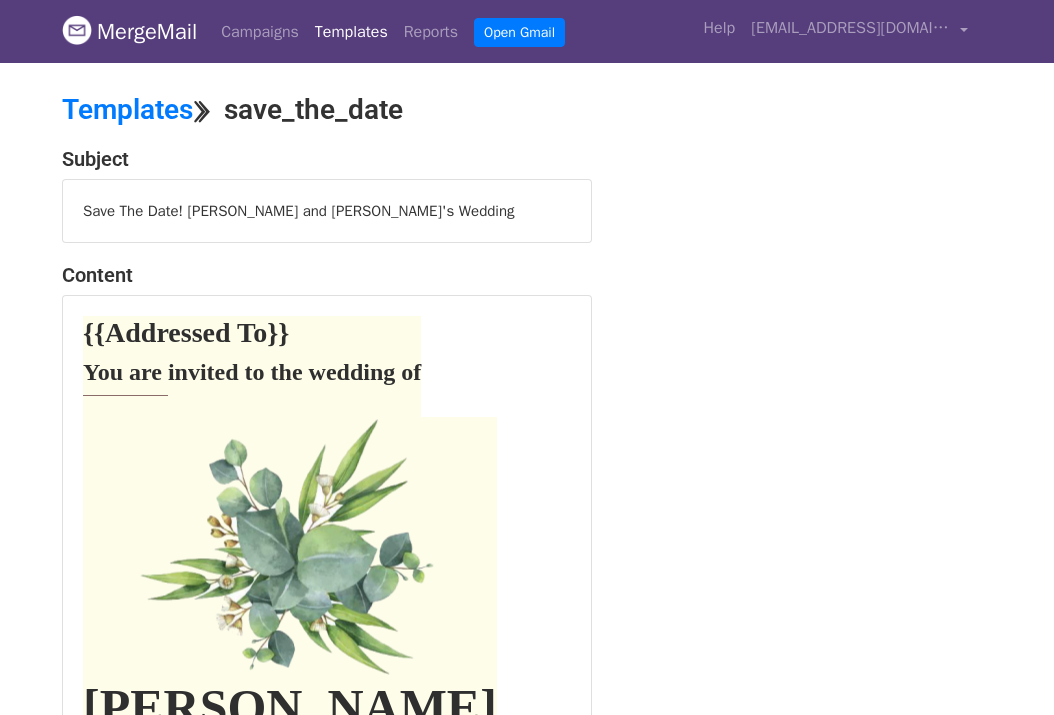 scroll, scrollTop: 0, scrollLeft: 0, axis: both 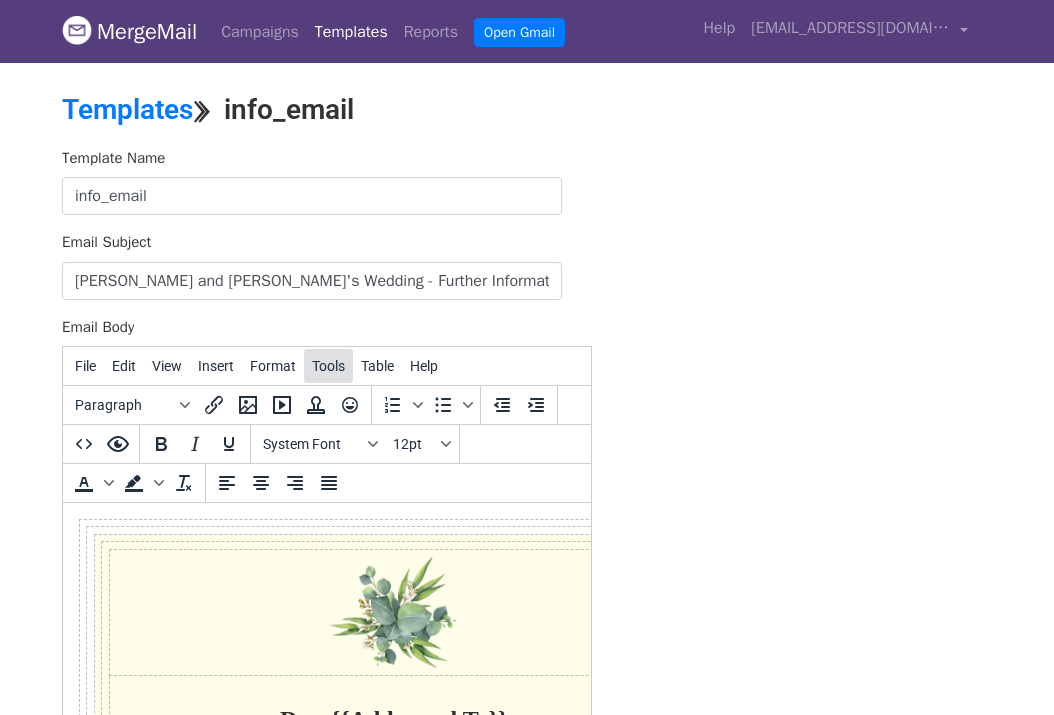 click on "Tools" at bounding box center (328, 366) 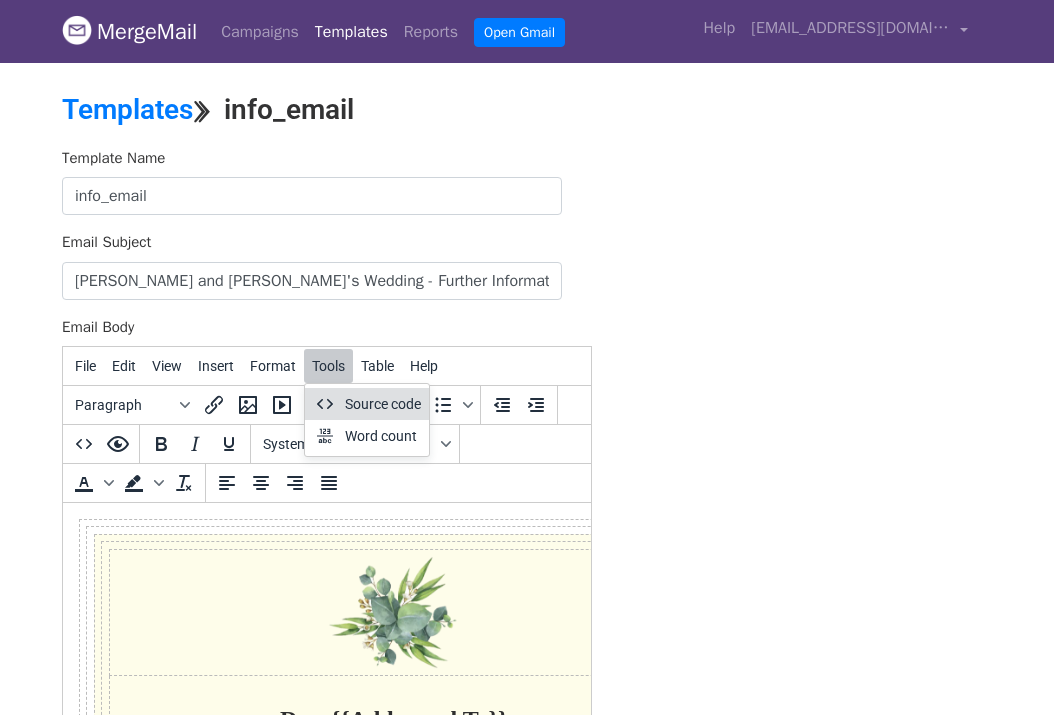 click on "Source code" at bounding box center [383, 404] 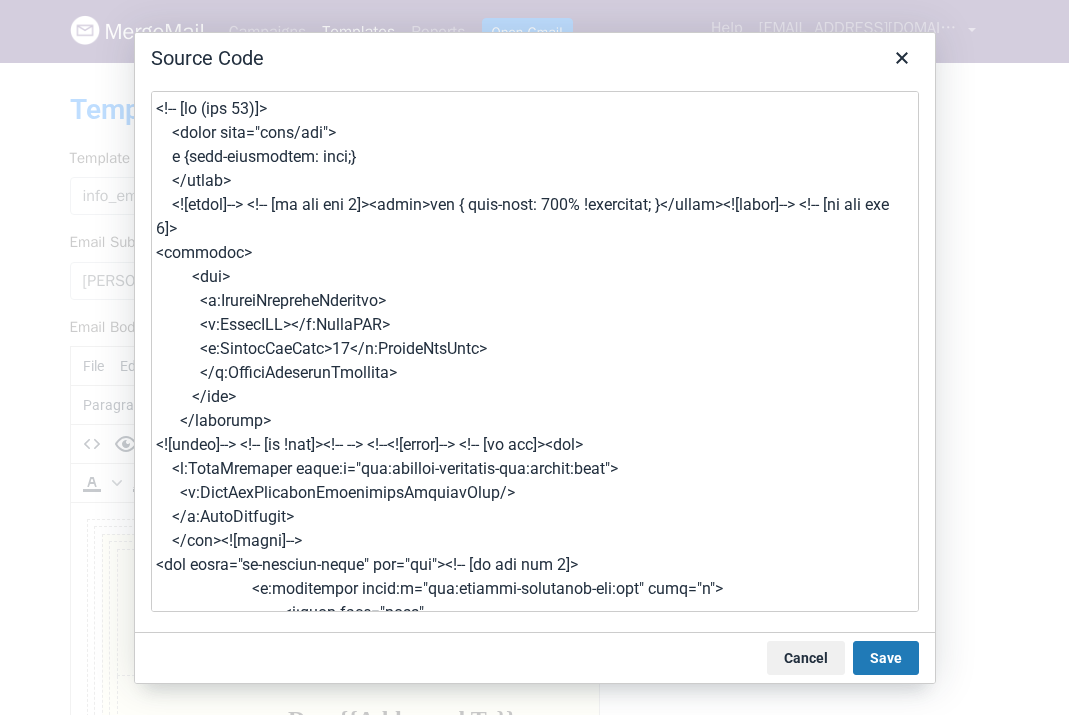 click at bounding box center [535, 351] 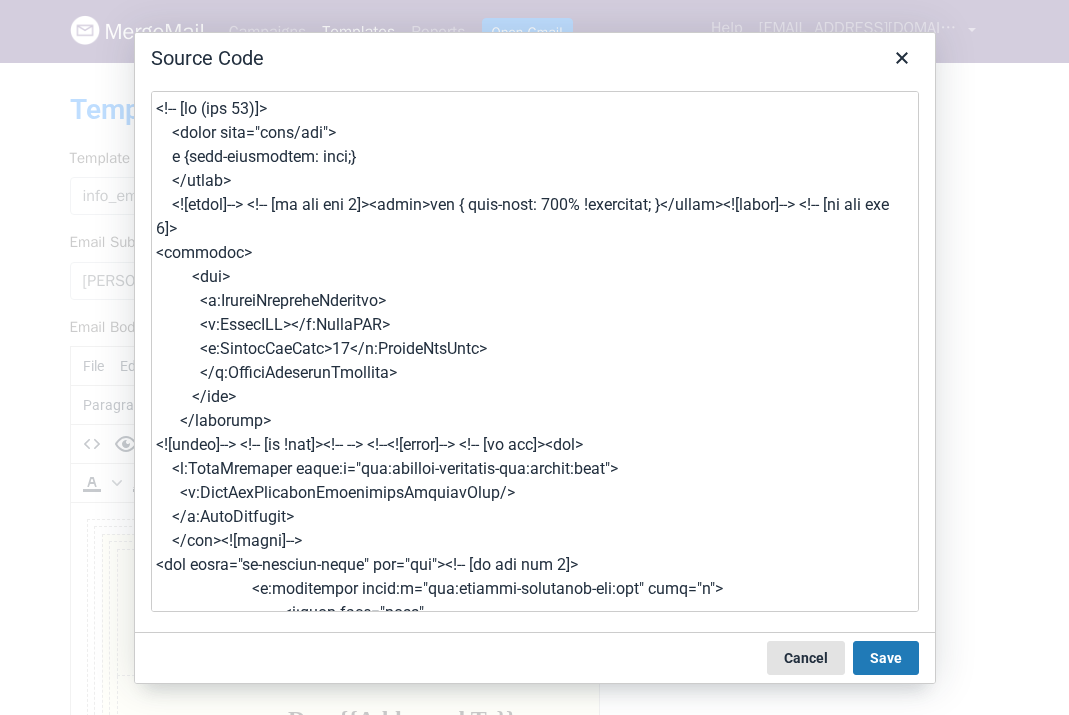 click on "Cancel" at bounding box center (806, 658) 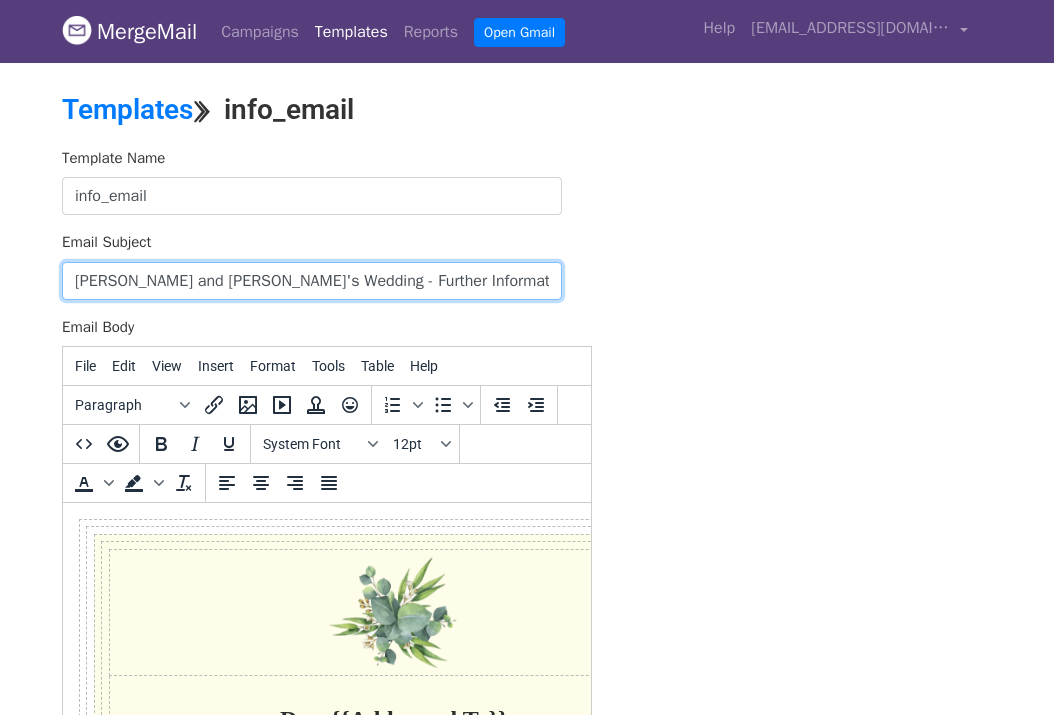 click on "Oscar and Lila's Wedding - Further Information!" at bounding box center (312, 281) 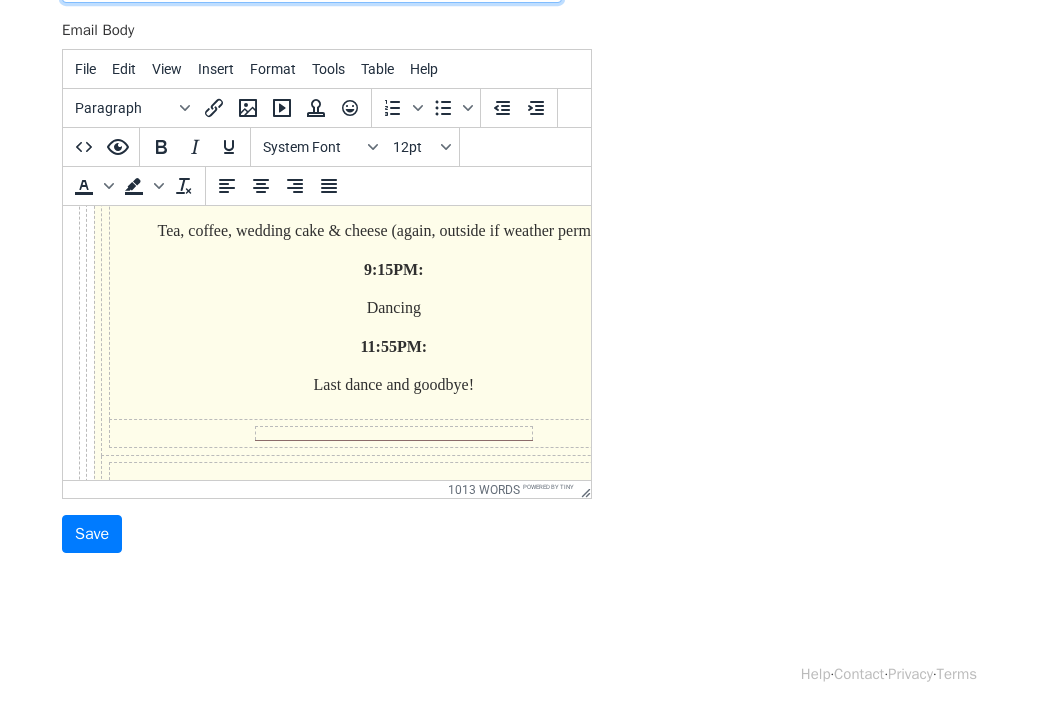 scroll, scrollTop: 904, scrollLeft: 0, axis: vertical 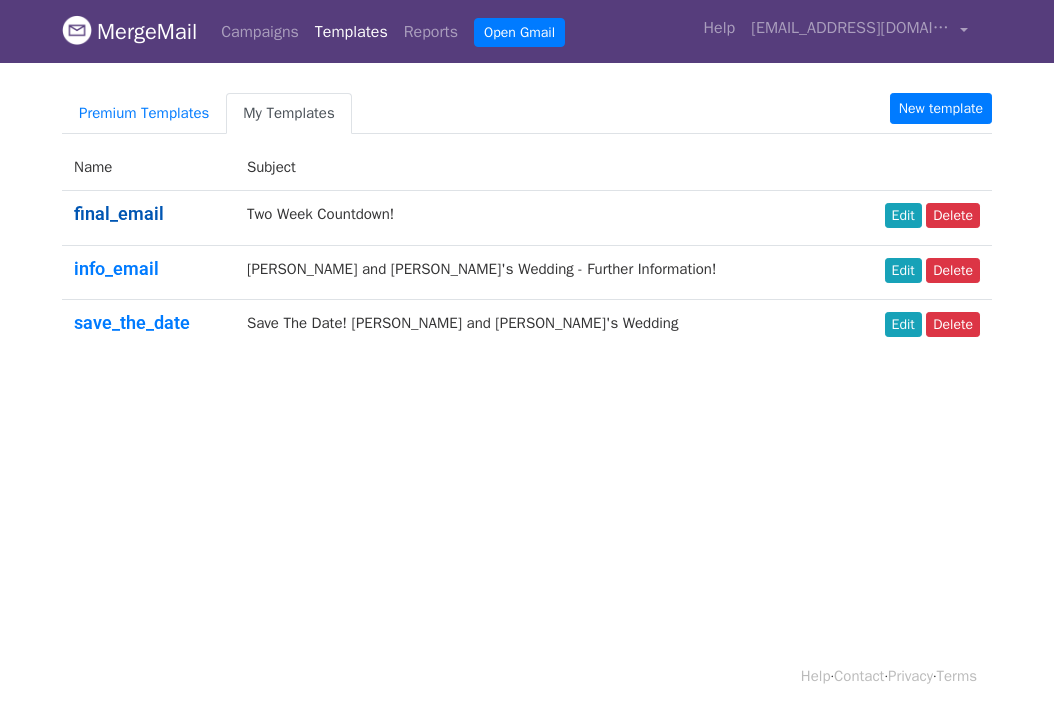 click on "final_email" at bounding box center (119, 213) 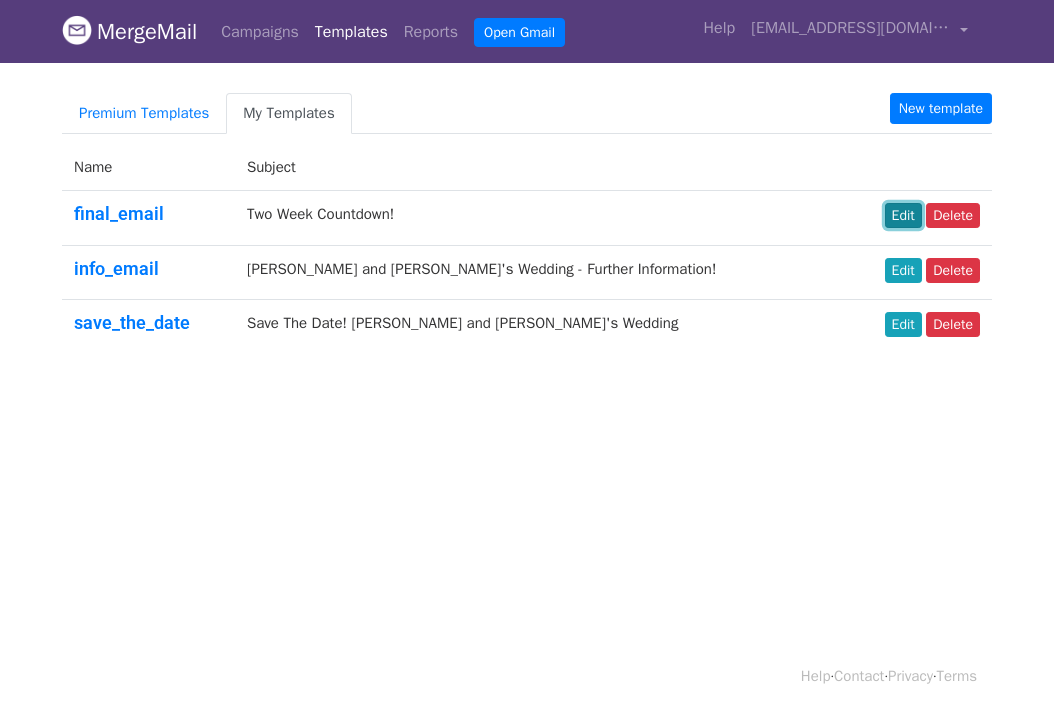 click on "Edit" at bounding box center (903, 215) 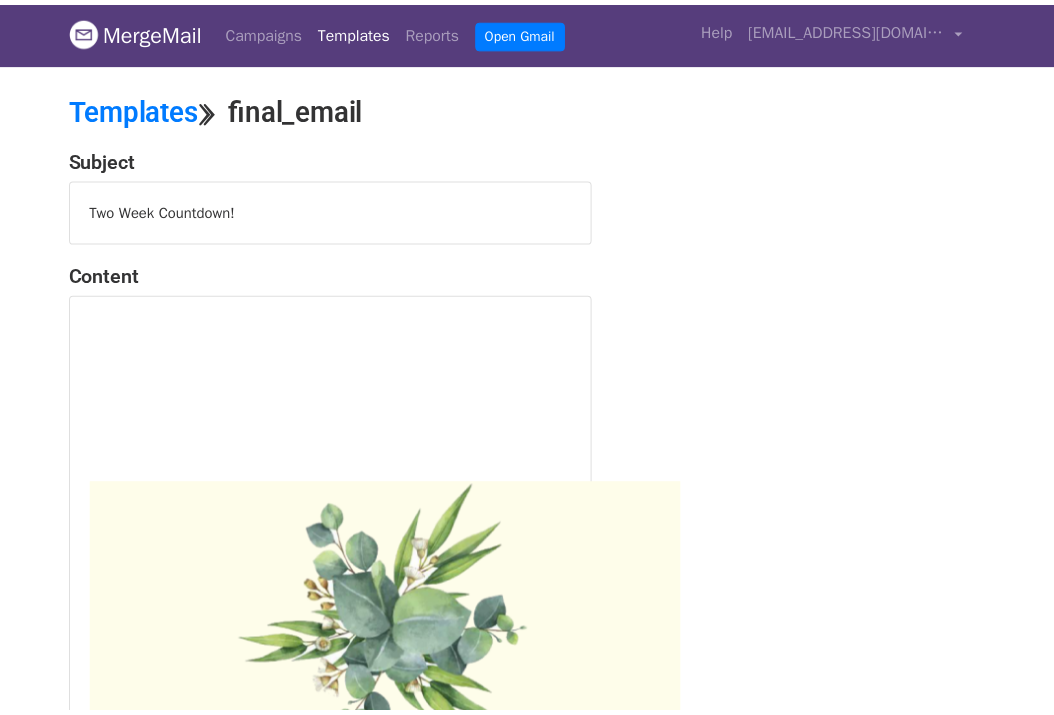 scroll, scrollTop: 0, scrollLeft: 0, axis: both 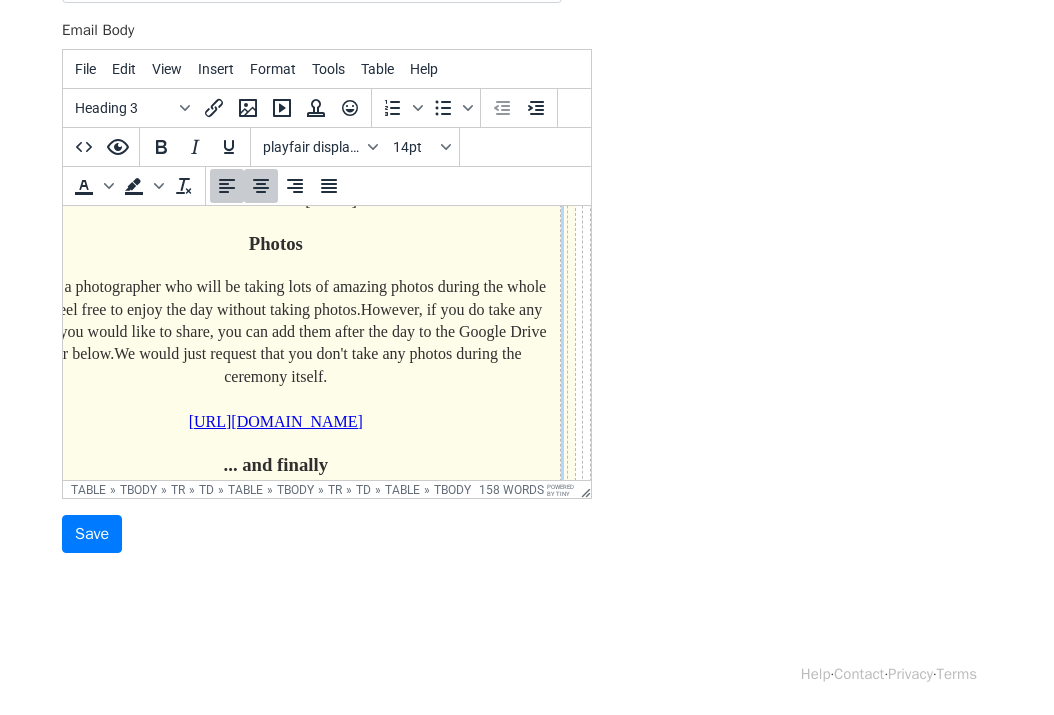 drag, startPoint x: 525, startPoint y: 417, endPoint x: 239, endPoint y: 252, distance: 330.1833 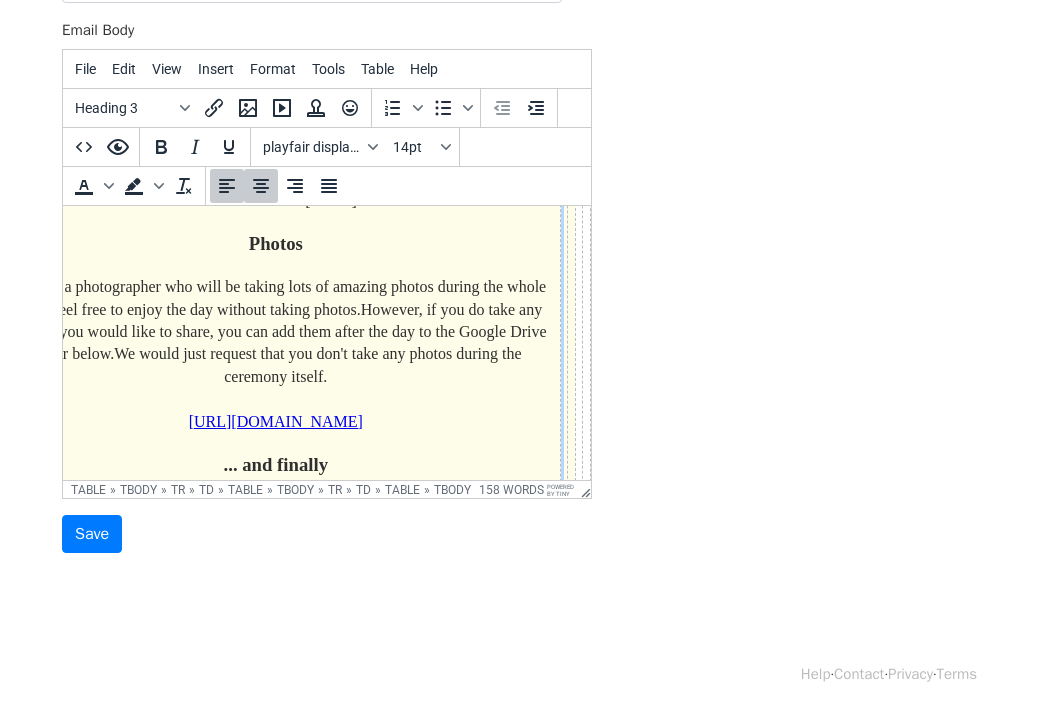 click on "Hello Everyone! The day is fast approaching and we so look forward to seeing you on the [DATE] at [GEOGRAPHIC_DATA] for our wedding! Two quick things from us: Food ​ If you haven't sent your dietary requirements (other than vegetarian), then please do so.  You have until [DATE]! Photos We have a photographer who will be taking lots of amazing photos during the whole day,   so feel free to enjoy the day without taking photos.  However, if you do take any pictures you would like to share, you can add them after the day to the Google Drive folder below.  We would just request that you don't take any photos during the ceremony itself. [URL][DOMAIN_NAME] ... and finally All other details can be found in the email we sent out in April :) Please let us know if you did not receive the email or if you have any further questions! lots of love, [PERSON_NAME] & [PERSON_NAME]" at bounding box center [275, 318] 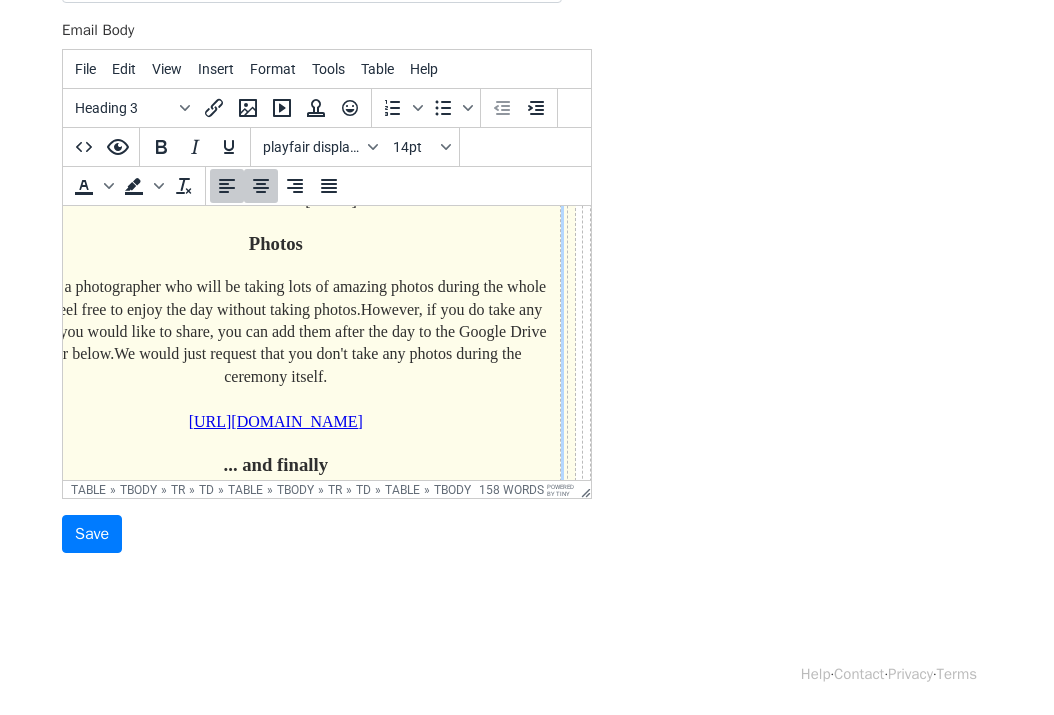 drag, startPoint x: 239, startPoint y: 244, endPoint x: 524, endPoint y: 418, distance: 333.91766 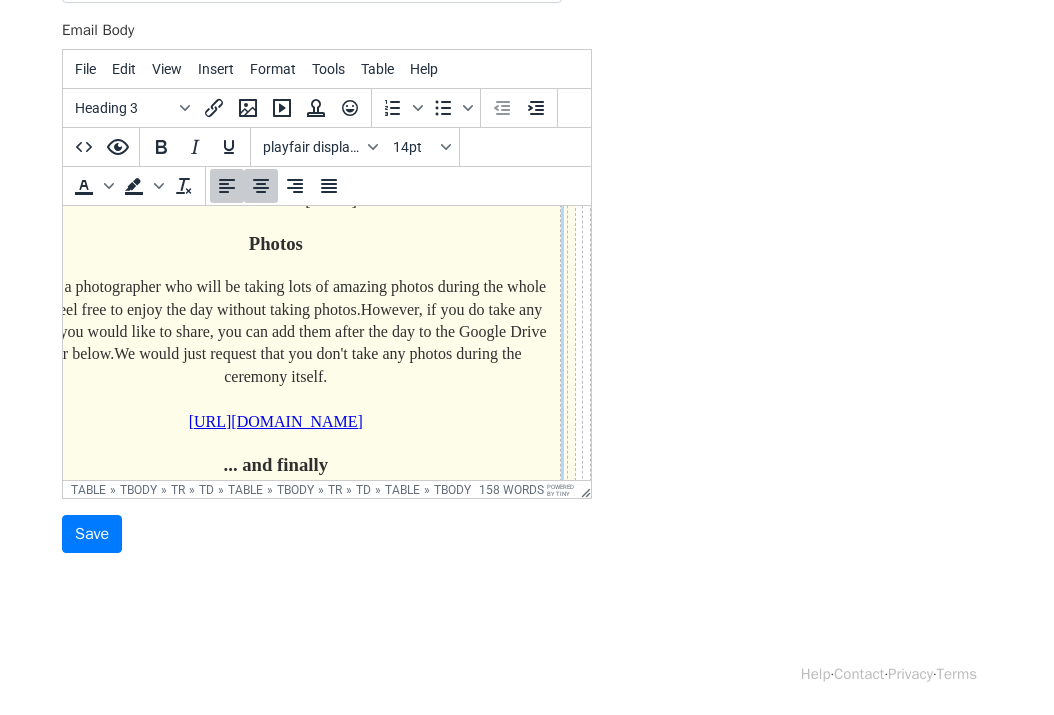 click on "Hello Everyone! The day is fast approaching and we so look forward to seeing you on the [DATE] at [GEOGRAPHIC_DATA] for our wedding! Two quick things from us: Food ​ If you haven't sent your dietary requirements (other than vegetarian), then please do so.  You have until [DATE]! Photos We have a photographer who will be taking lots of amazing photos during the whole day,   so feel free to enjoy the day without taking photos.  However, if you do take any pictures you would like to share, you can add them after the day to the Google Drive folder below.  We would just request that you don't take any photos during the ceremony itself. [URL][DOMAIN_NAME] ... and finally All other details can be found in the email we sent out in April :) Please let us know if you did not receive the email or if you have any further questions! lots of love, [PERSON_NAME] & [PERSON_NAME]" at bounding box center (275, 318) 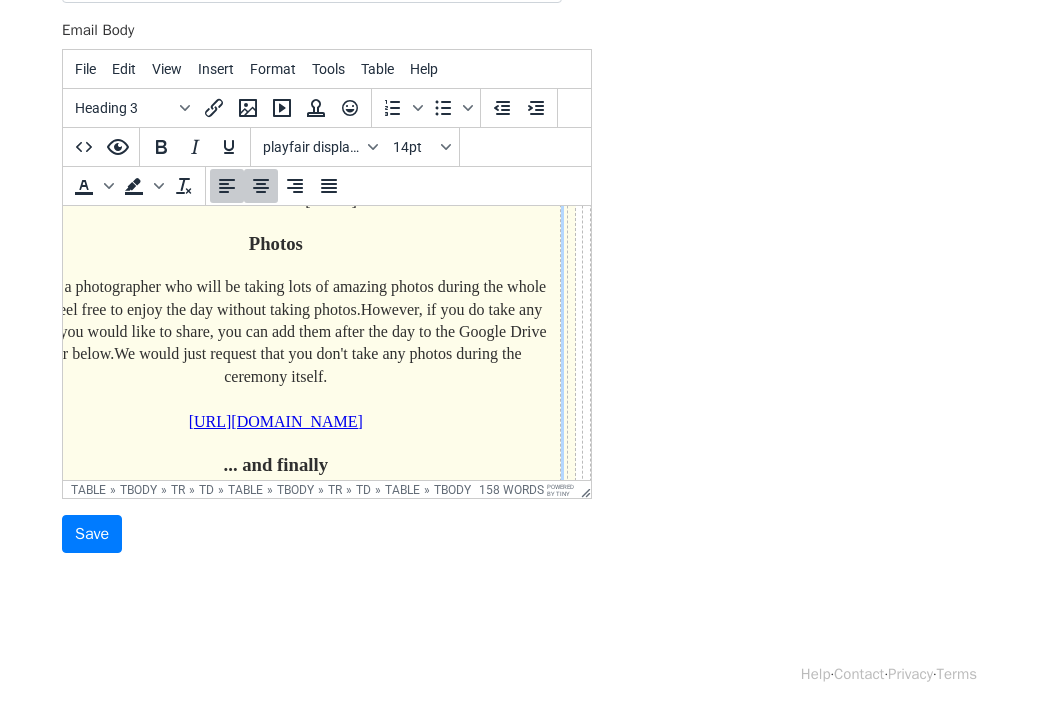 copy on "Photos We have a photographer who will be taking lots of amazing photos during the whole day,   so feel free to enjoy the day without taking photos.  However, if you do take any pictures you would like to share, you can add them after the day to the Google Drive folder below.  We would just request that you don't take any photos during the ceremony itself. [URL][DOMAIN_NAME]" 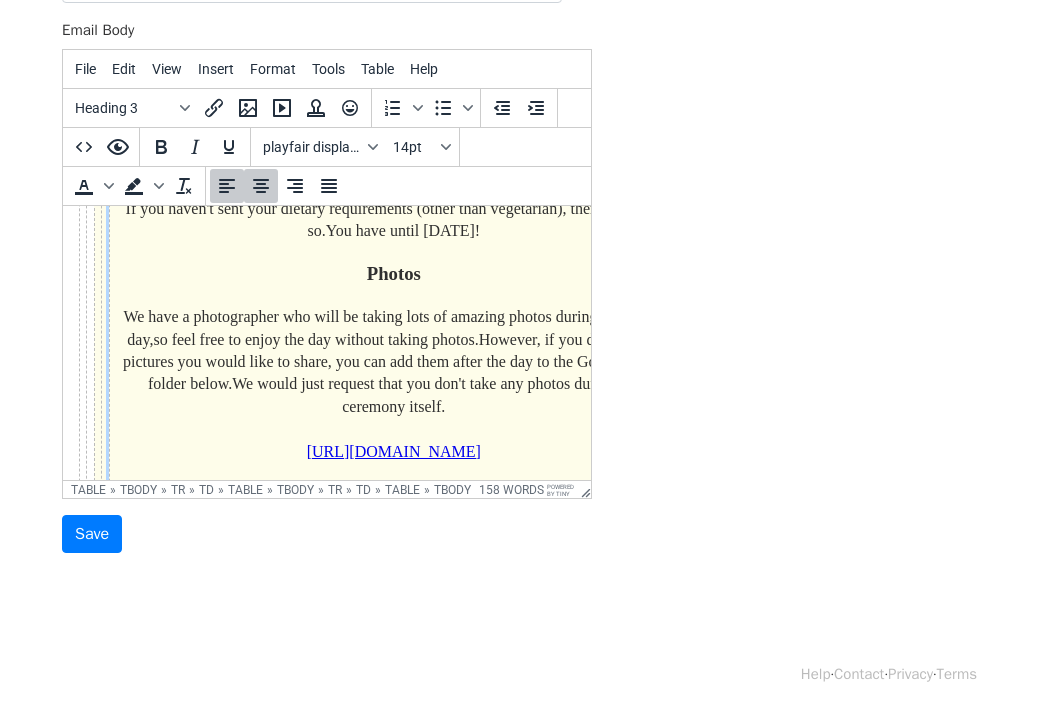 scroll, scrollTop: 482, scrollLeft: 0, axis: vertical 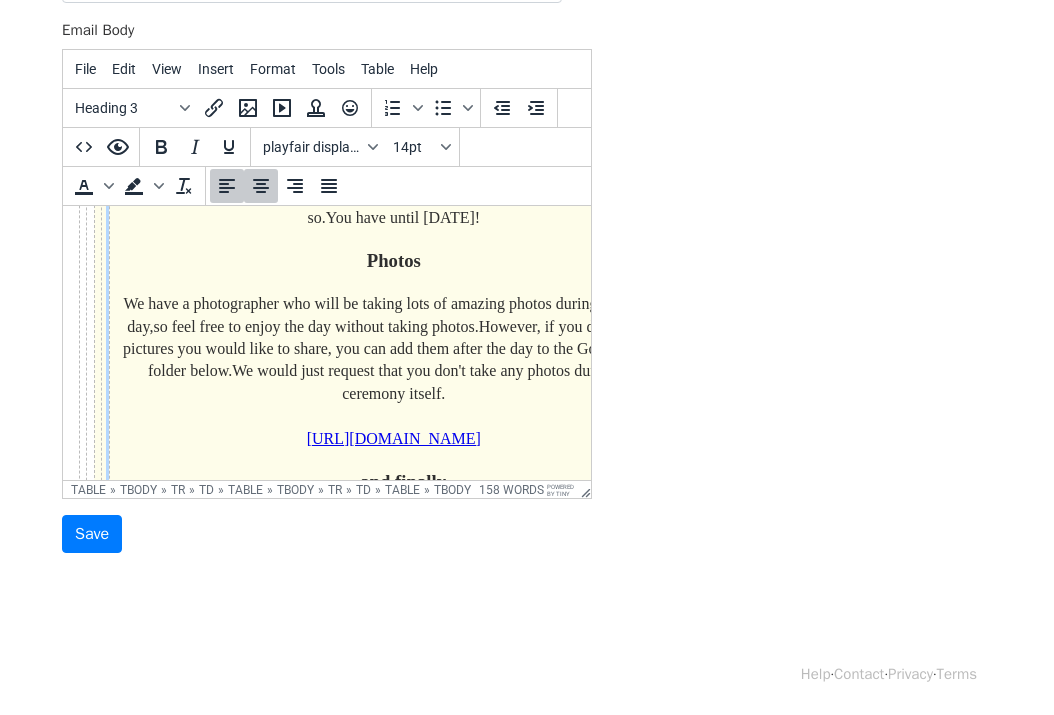 copy on "Photos We have a photographer who will be taking lots of amazing photos during the whole day,   so feel free to enjoy the day without taking photos.  However, if you do take any pictures you would like to share, you can add them after the day to the Google Drive folder below.  We would just request that you don't take any photos during the ceremony itself. [URL][DOMAIN_NAME]" 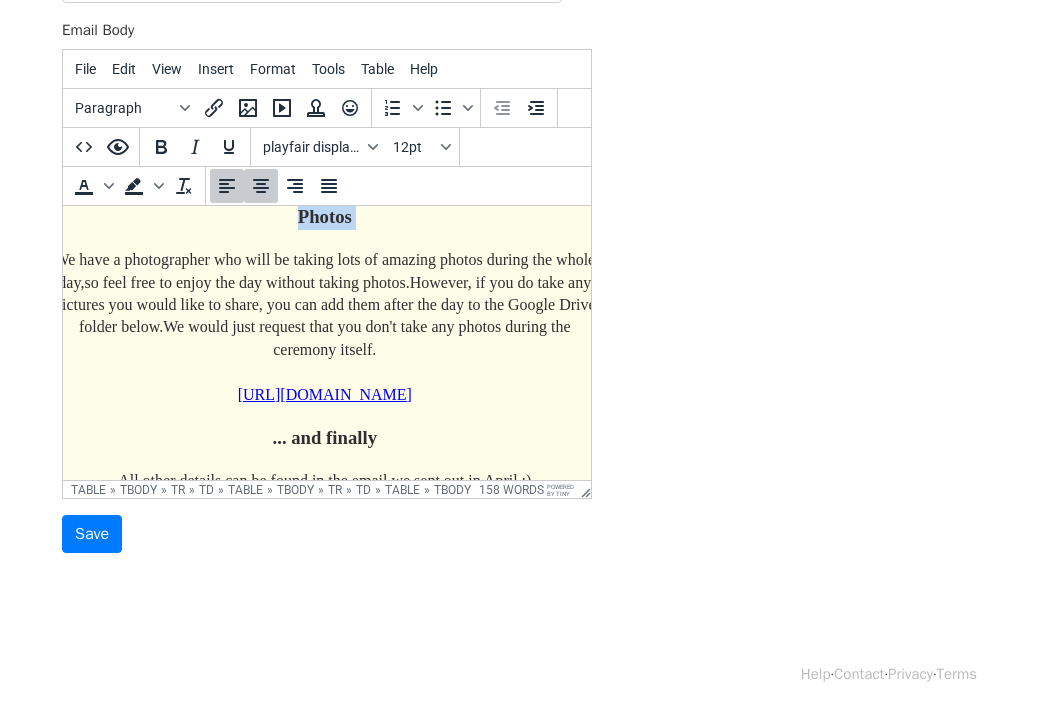 scroll, scrollTop: 526, scrollLeft: 132, axis: both 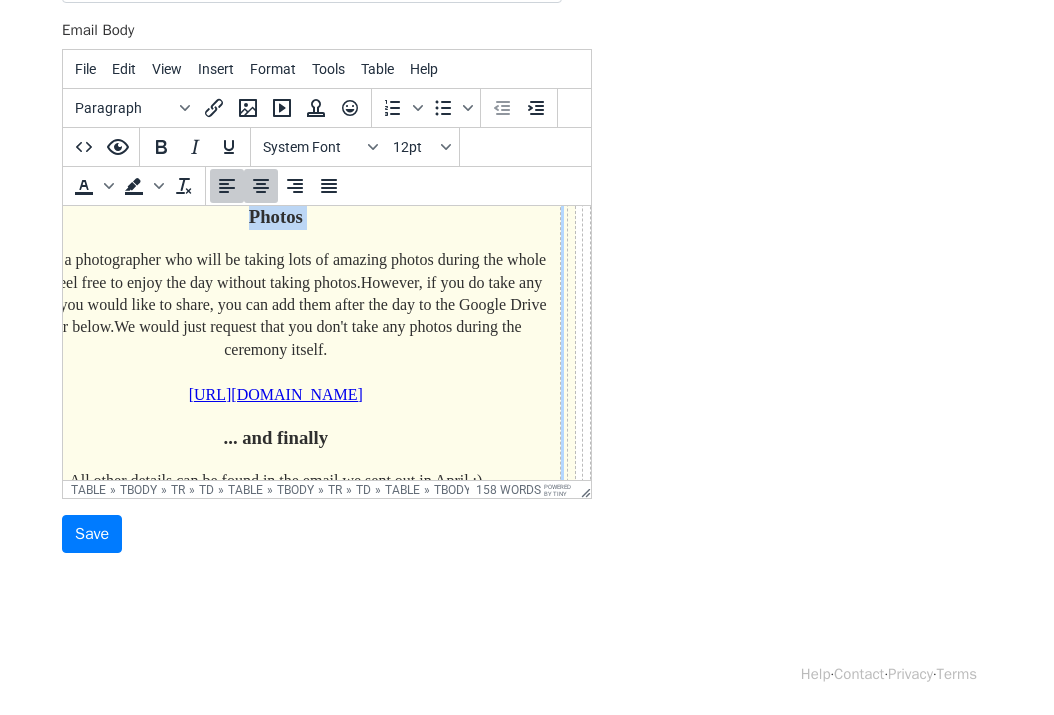 drag, startPoint x: 126, startPoint y: 301, endPoint x: 521, endPoint y: 398, distance: 406.73578 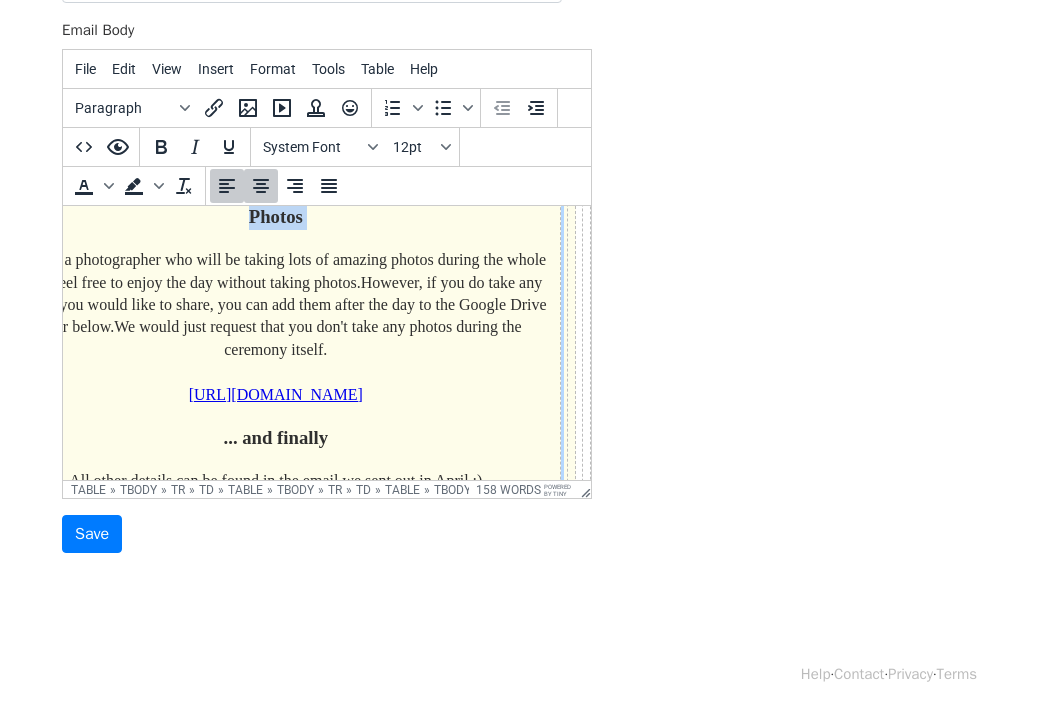 click on "We have a photographer who will be taking lots of amazing photos during the whole day,   so feel free to enjoy the day without taking photos.  However, if you do take any pictures you would like to share, you can add them after the day to the Google Drive folder below.  We would just request that you don't take any photos during the ceremony itself. [URL][DOMAIN_NAME]" at bounding box center [276, 327] 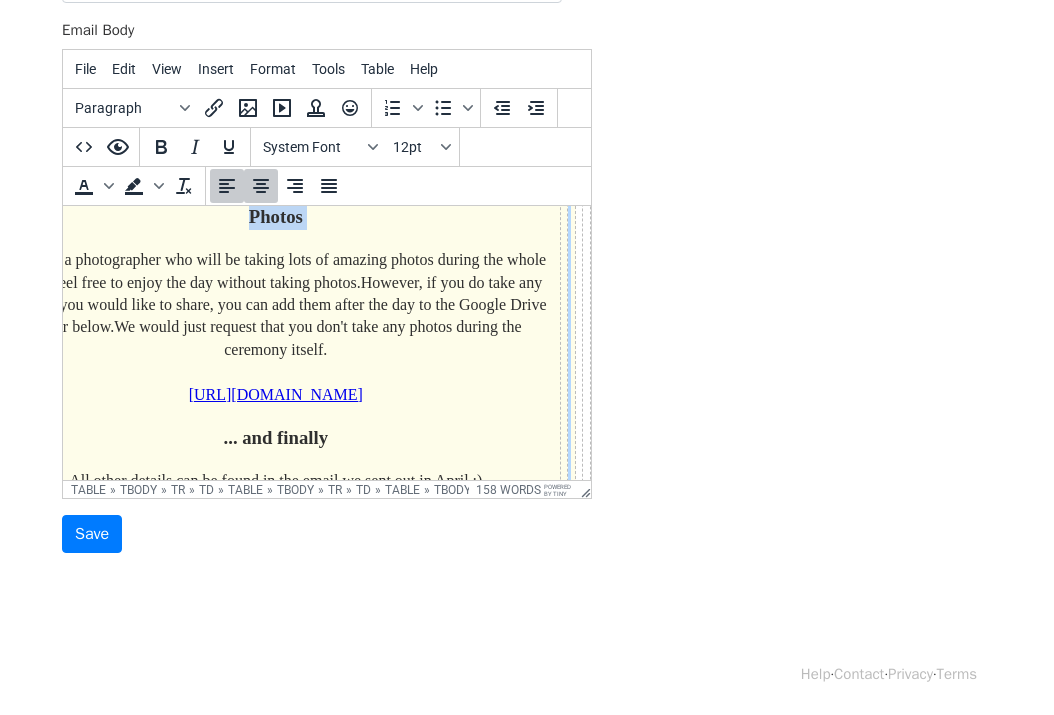 click on "Photos" at bounding box center (276, 217) 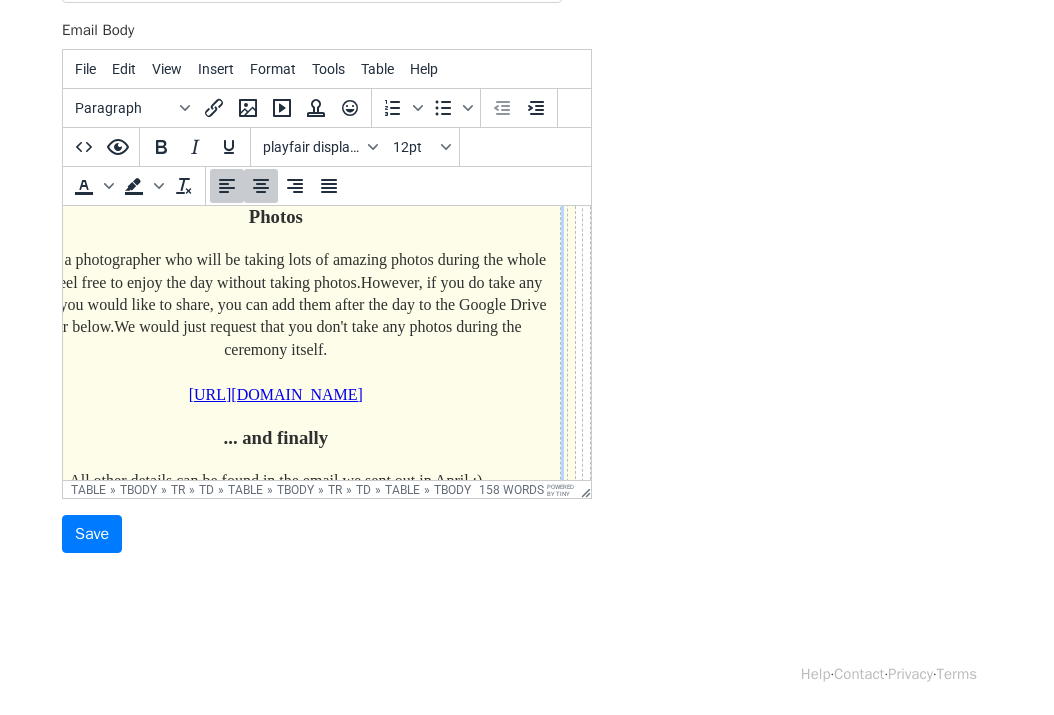 drag, startPoint x: 525, startPoint y: 397, endPoint x: 73, endPoint y: 262, distance: 471.7298 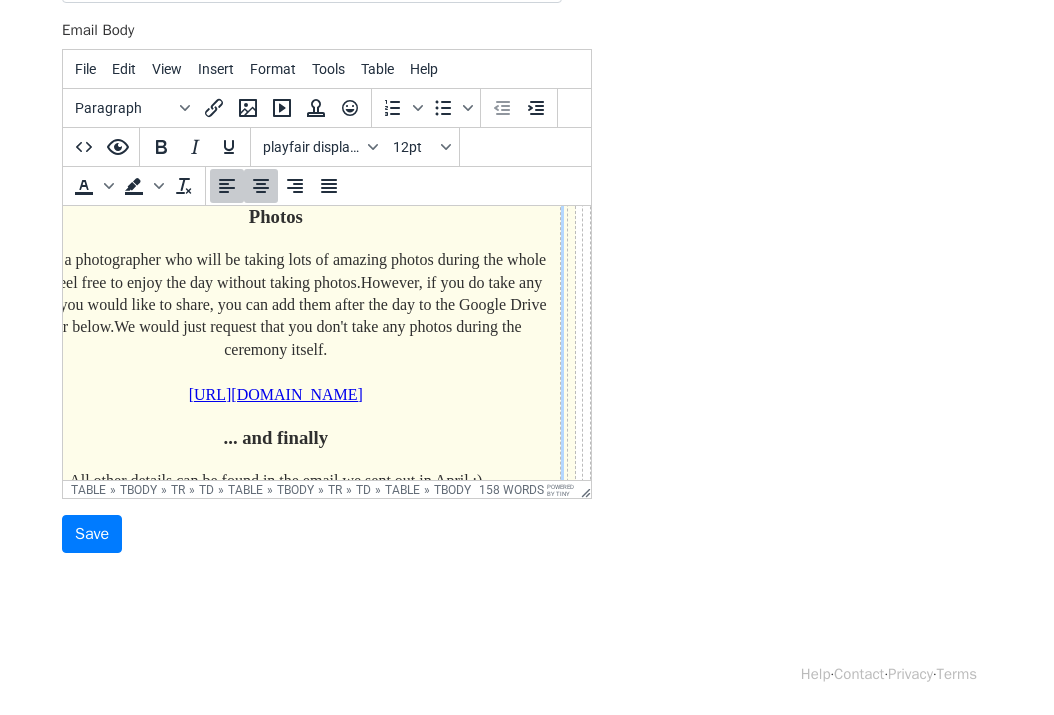 drag, startPoint x: 524, startPoint y: 392, endPoint x: 350, endPoint y: 361, distance: 176.73993 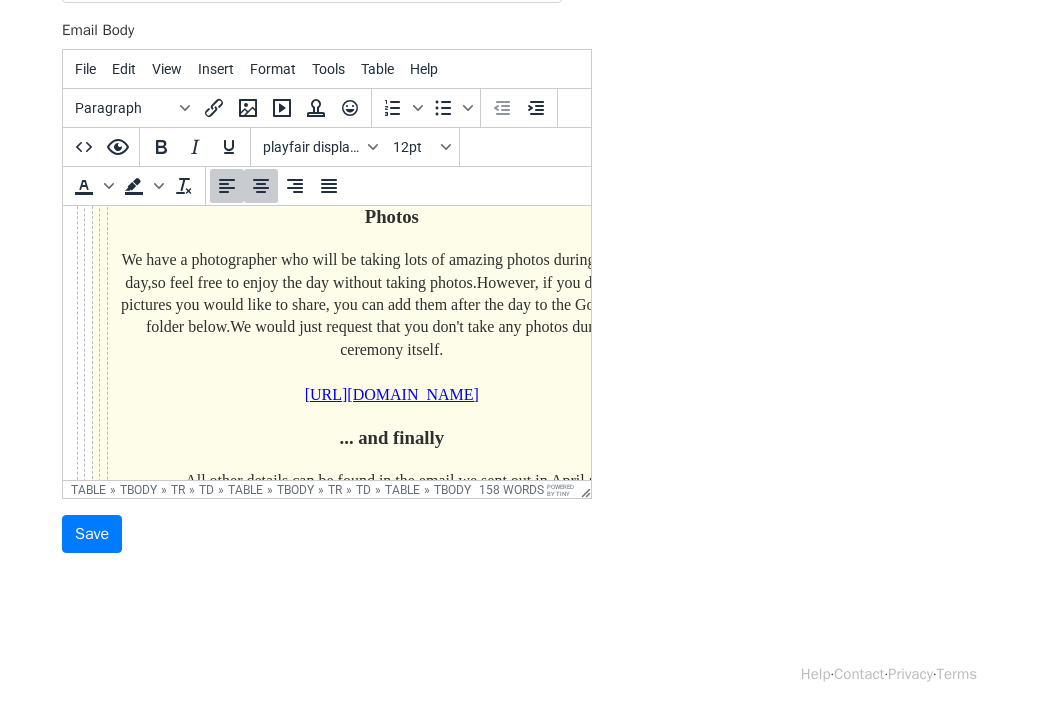 scroll, scrollTop: 526, scrollLeft: 0, axis: vertical 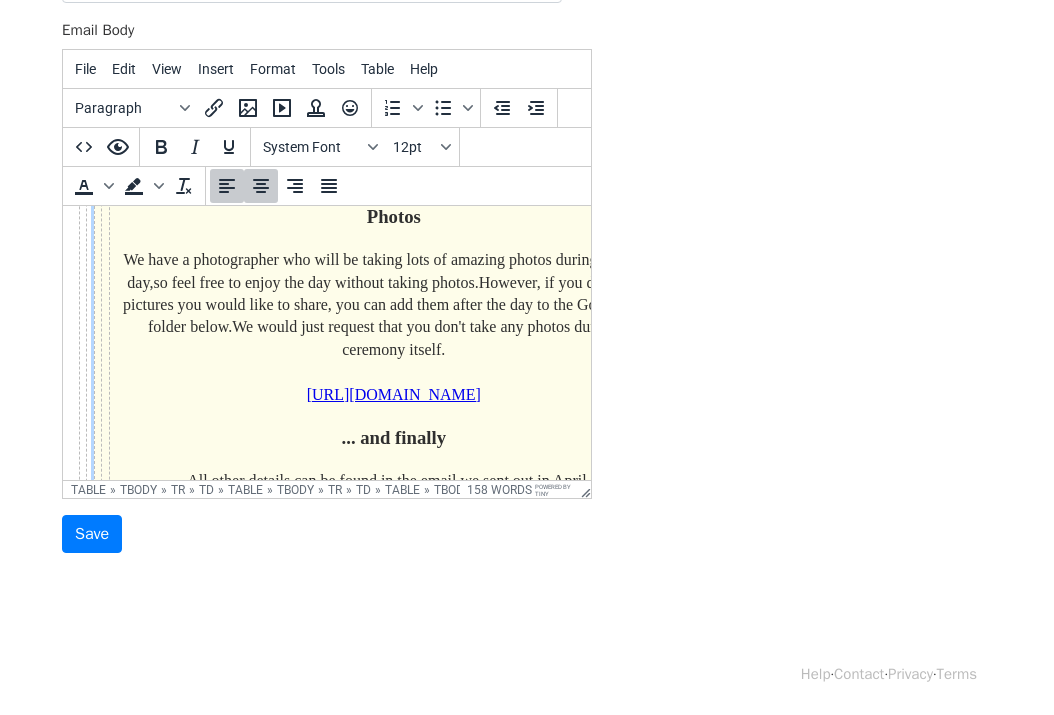 drag, startPoint x: 538, startPoint y: 397, endPoint x: 154, endPoint y: 271, distance: 404.14352 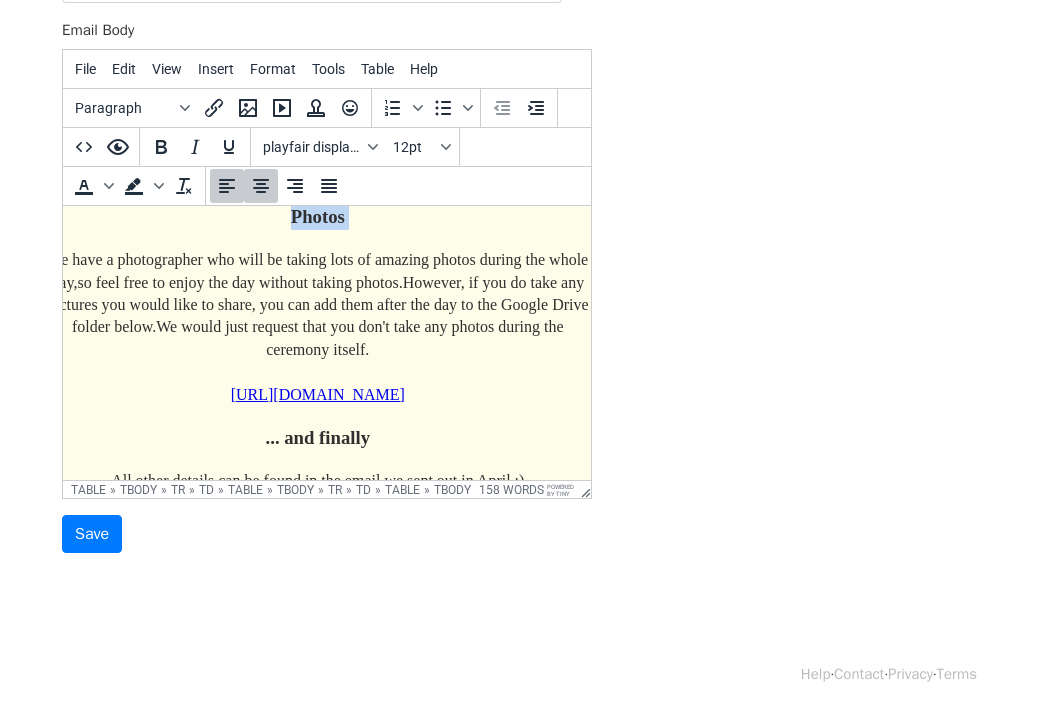 scroll, scrollTop: 526, scrollLeft: 132, axis: both 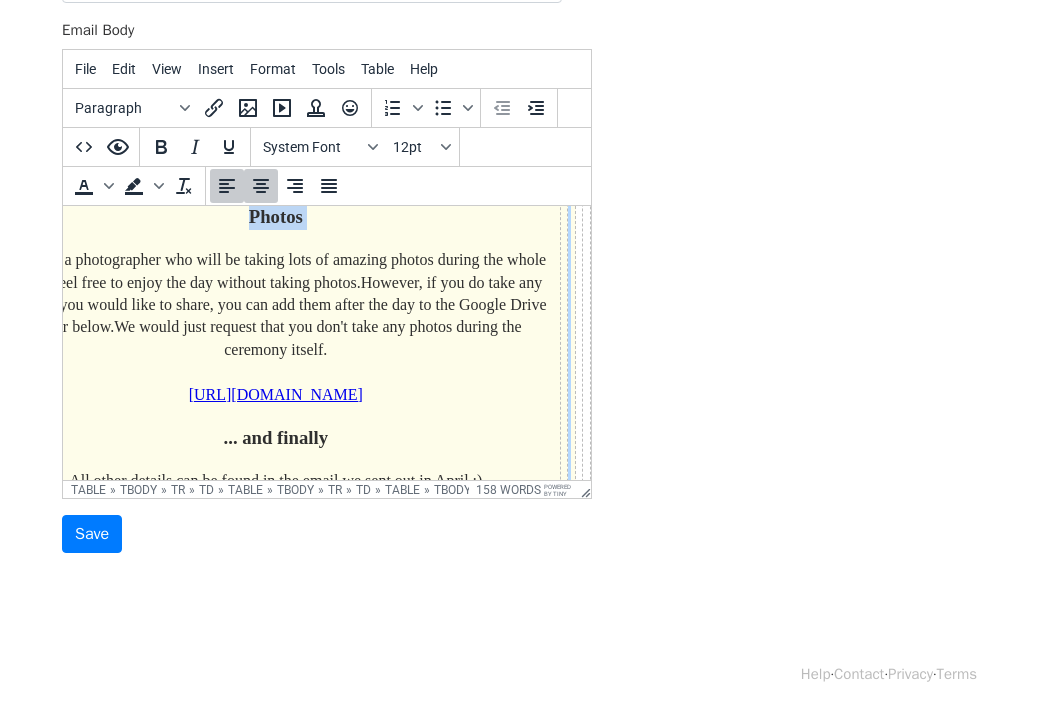 drag, startPoint x: 127, startPoint y: 259, endPoint x: 523, endPoint y: 398, distance: 419.6868 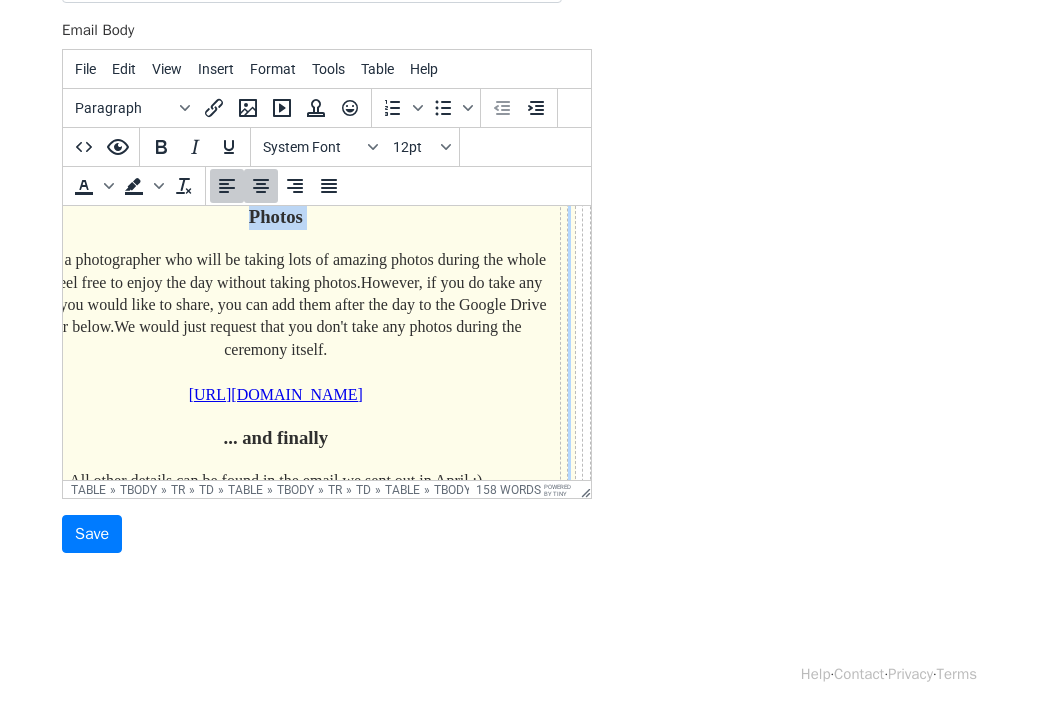click on "We have a photographer who will be taking lots of amazing photos during the whole day,   so feel free to enjoy the day without taking photos.  However, if you do take any pictures you would like to share, you can add them after the day to the Google Drive folder below.  We would just request that you don't take any photos during the ceremony itself. [URL][DOMAIN_NAME]" at bounding box center [276, 327] 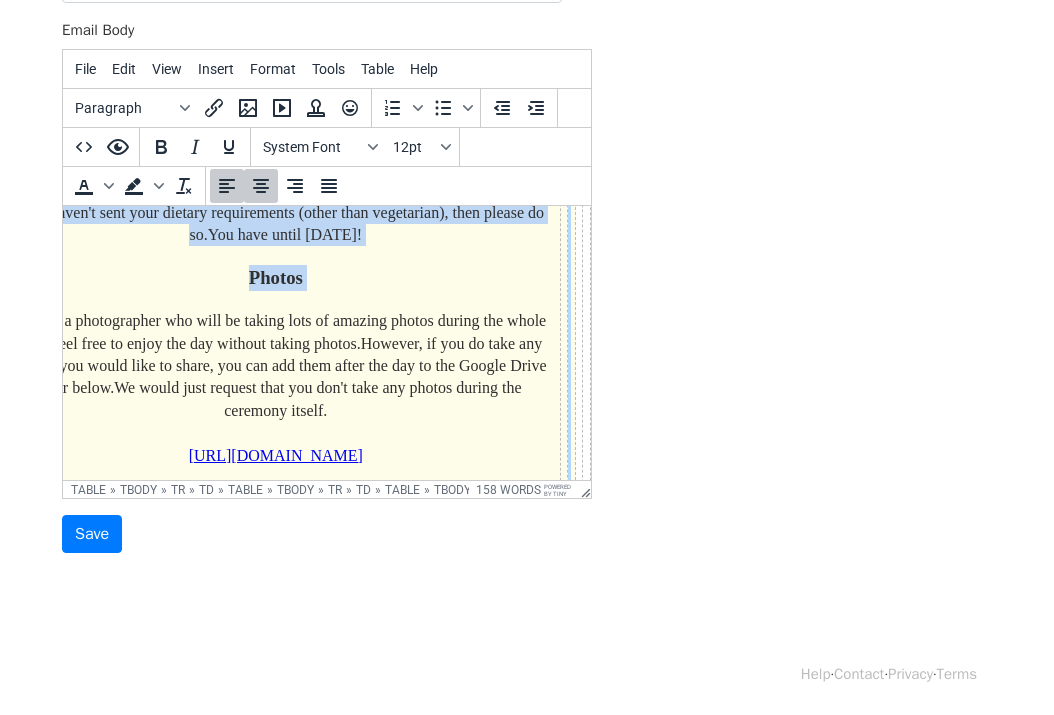 scroll, scrollTop: 468, scrollLeft: 132, axis: both 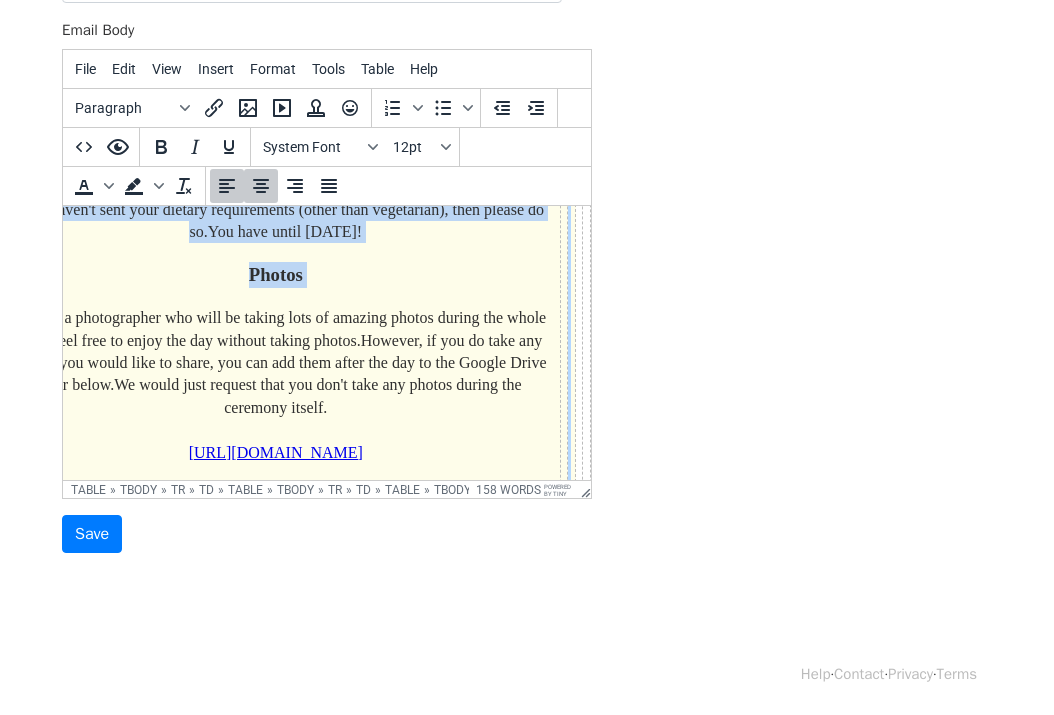click on "We have a photographer who will be taking lots of amazing photos during the whole day,   so feel free to enjoy the day without taking photos.  However, if you do take any pictures you would like to share, you can add them after the day to the Google Drive folder below.  We would just request that you don't take any photos during the ceremony itself. [URL][DOMAIN_NAME]" at bounding box center (276, 385) 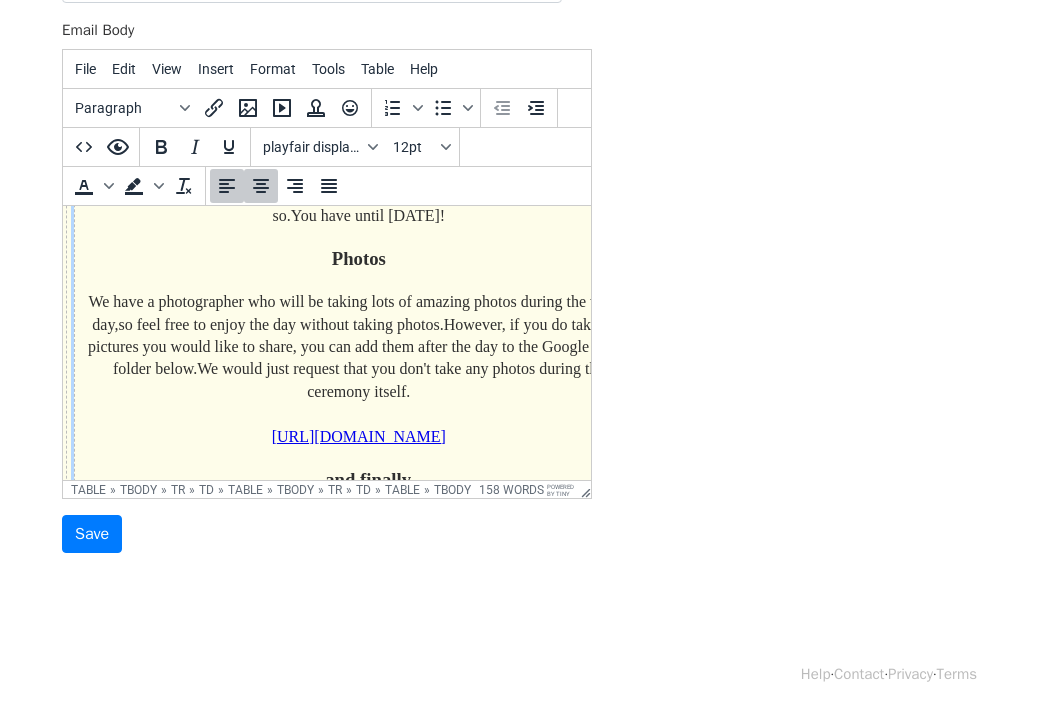 scroll, scrollTop: 484, scrollLeft: 45, axis: both 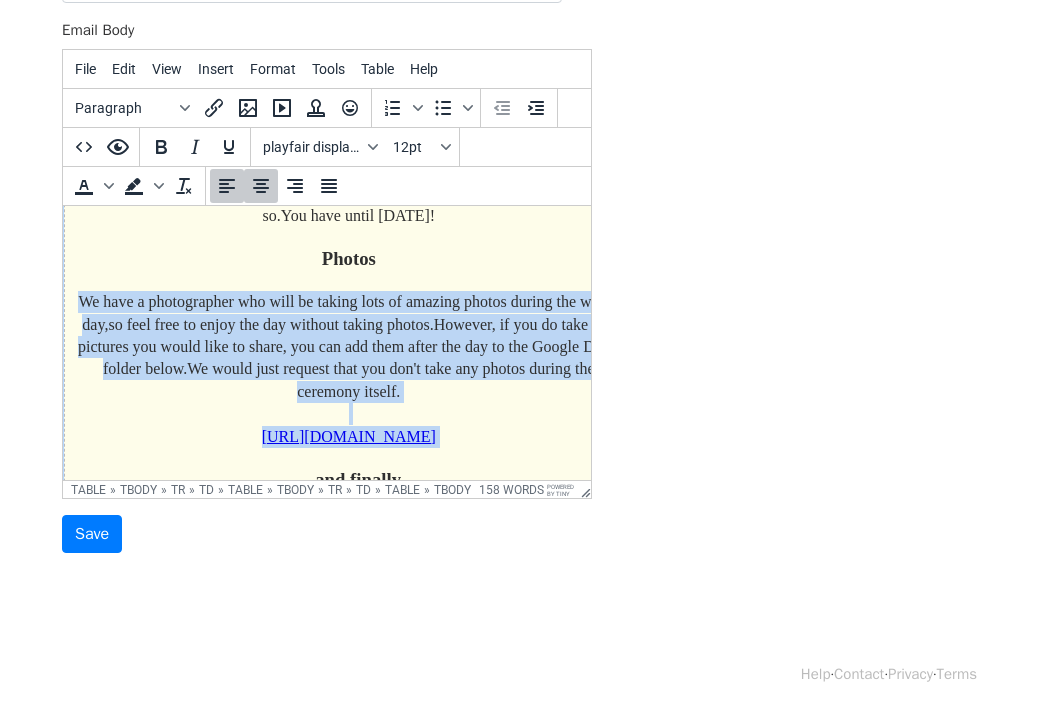 drag, startPoint x: 358, startPoint y: 282, endPoint x: 354, endPoint y: 452, distance: 170.04706 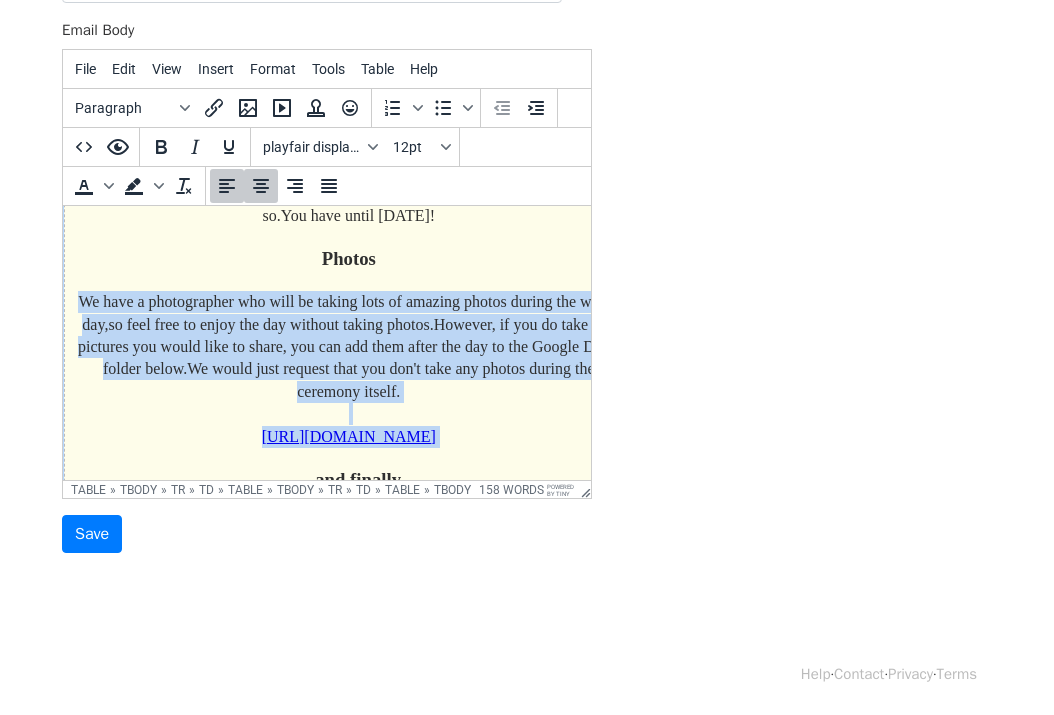 click on "Hello Everyone! The day is fast approaching and we so look forward to seeing you on the [DATE] at [GEOGRAPHIC_DATA] for our wedding! Two quick things from us: Food ​ If you haven't sent your dietary requirements (other than vegetarian), then please do so.  You have until [DATE]! Photos We have a photographer who will be taking lots of amazing photos during the whole day,   so feel free to enjoy the day without taking photos.  However, if you do take any pictures you would like to share, you can add them after the day to the Google Drive folder below.  We would just request that you don't take any photos during the ceremony itself. [URL][DOMAIN_NAME] ... and finally All other details can be found in the email we sent out in April :) Please let us know if you did not receive the email or if you have any further questions! lots of love, [PERSON_NAME] & [PERSON_NAME]" at bounding box center (348, 333) 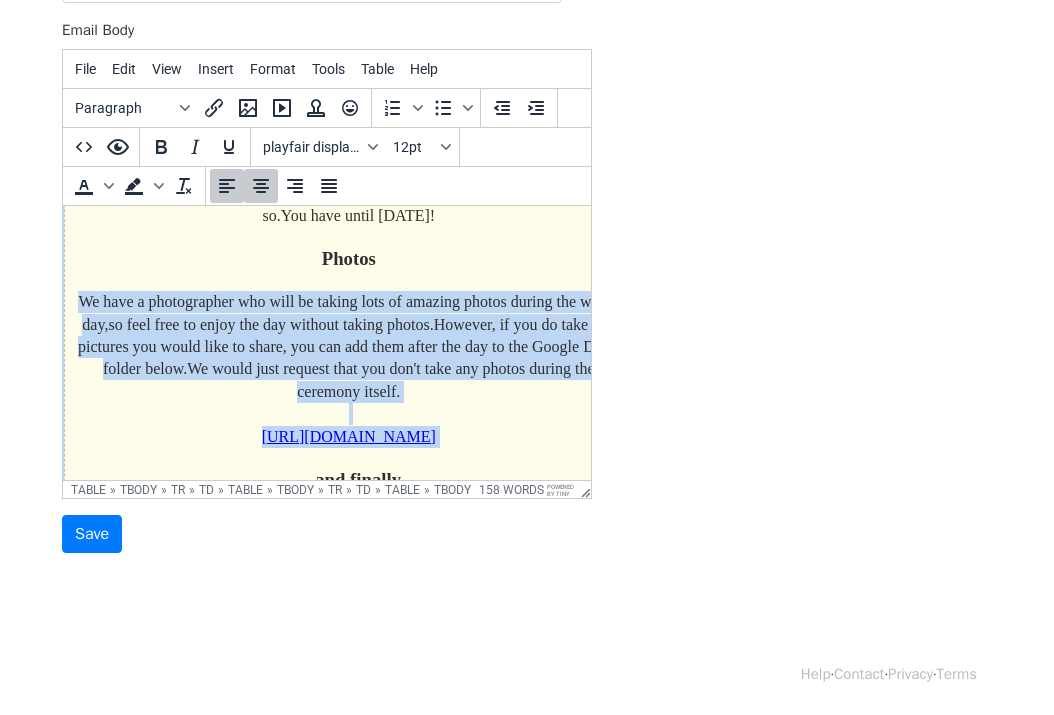 copy on "We have a photographer who will be taking lots of amazing photos during the whole day,   so feel free to enjoy the day without taking photos.  However, if you do take any pictures you would like to share, you can add them after the day to the Google Drive folder below.  We would just request that you don't take any photos during the ceremony itself. [URL][DOMAIN_NAME]" 